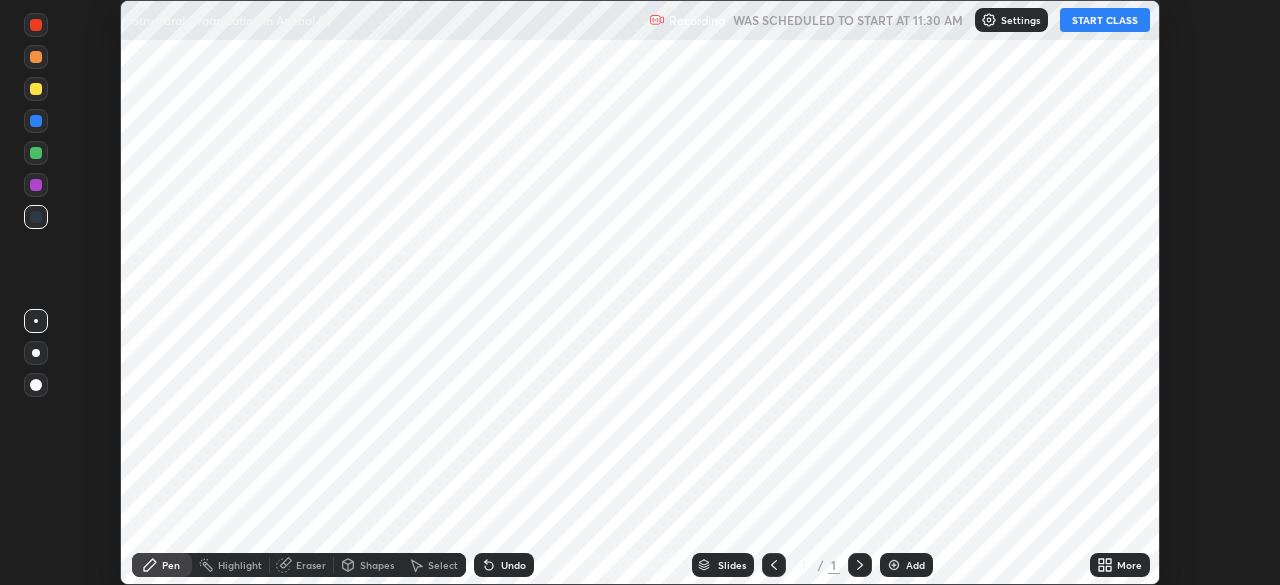 scroll, scrollTop: 0, scrollLeft: 0, axis: both 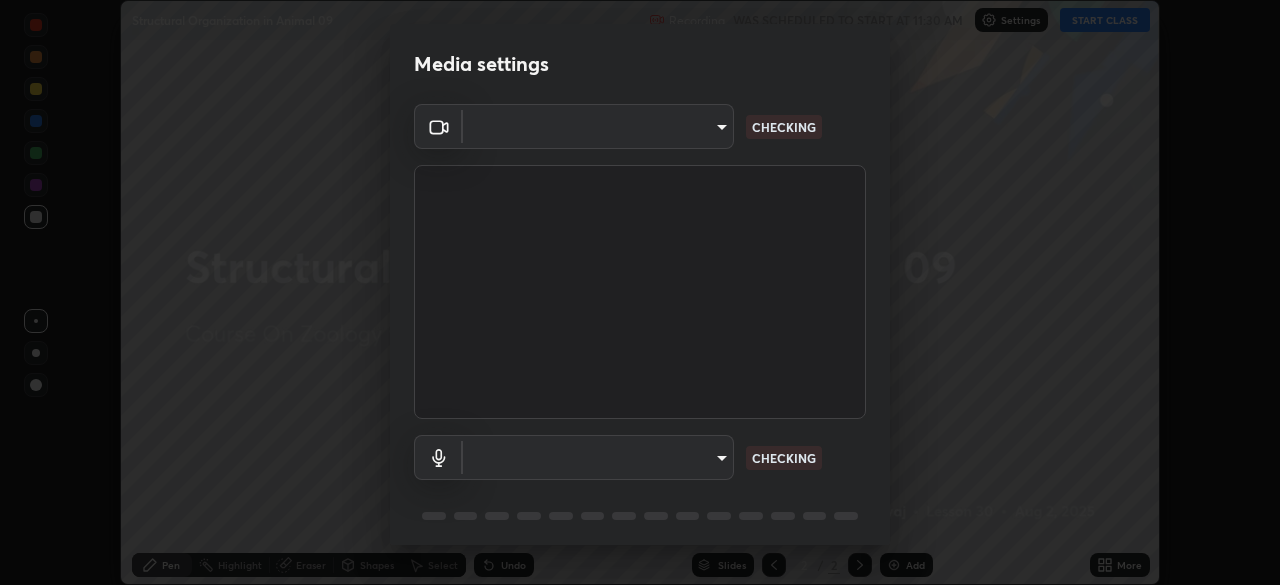 type on "646e766041115afe775193d65f058929323c5316c5d1d13a2c8912e529581f74" 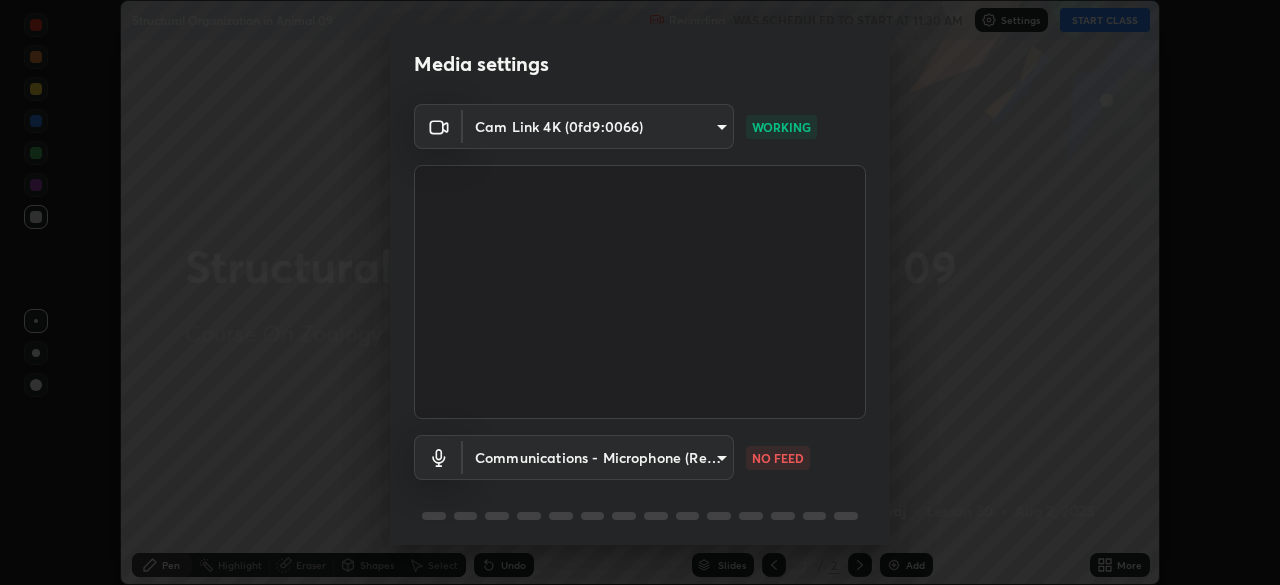 click on "Erase all Structural Organization in Animal 09 Recording WAS SCHEDULED TO START AT  11:30 AM Settings START CLASS Setting up your live class Structural Organization in Animal 09 • L30 of Course On Zoology for NEET Conquer 2 2026 [FIRST] [LAST] Pen Highlight Eraser Shapes Select Undo Slides 2 / 2 Add More No doubts shared Encourage your learners to ask a doubt for better clarity Report an issue Reason for reporting Buffering Chat not working Audio - Video sync issue Educator video quality low ​ Attach an image Report Media settings Cam Link 4K (0fd9:0066) [HASH] WORKING Communications - Microphone (Realtek High Definition Audio) communications NO FEED 1 / 5 Next" at bounding box center (640, 292) 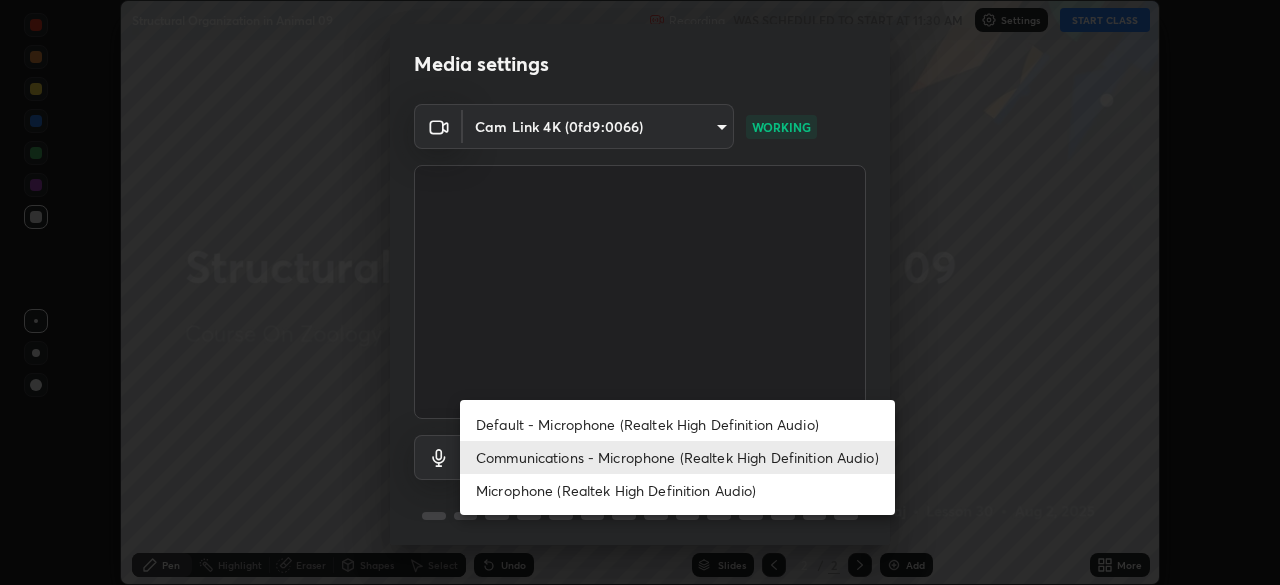 click on "Microphone (Realtek High Definition Audio)" at bounding box center (677, 490) 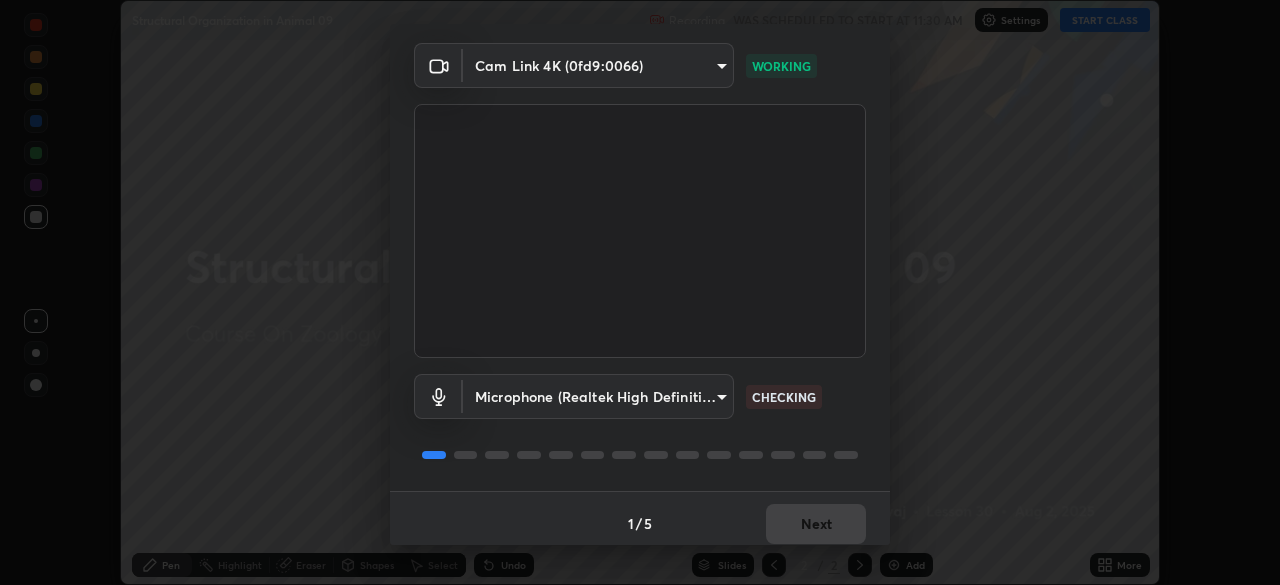 scroll, scrollTop: 71, scrollLeft: 0, axis: vertical 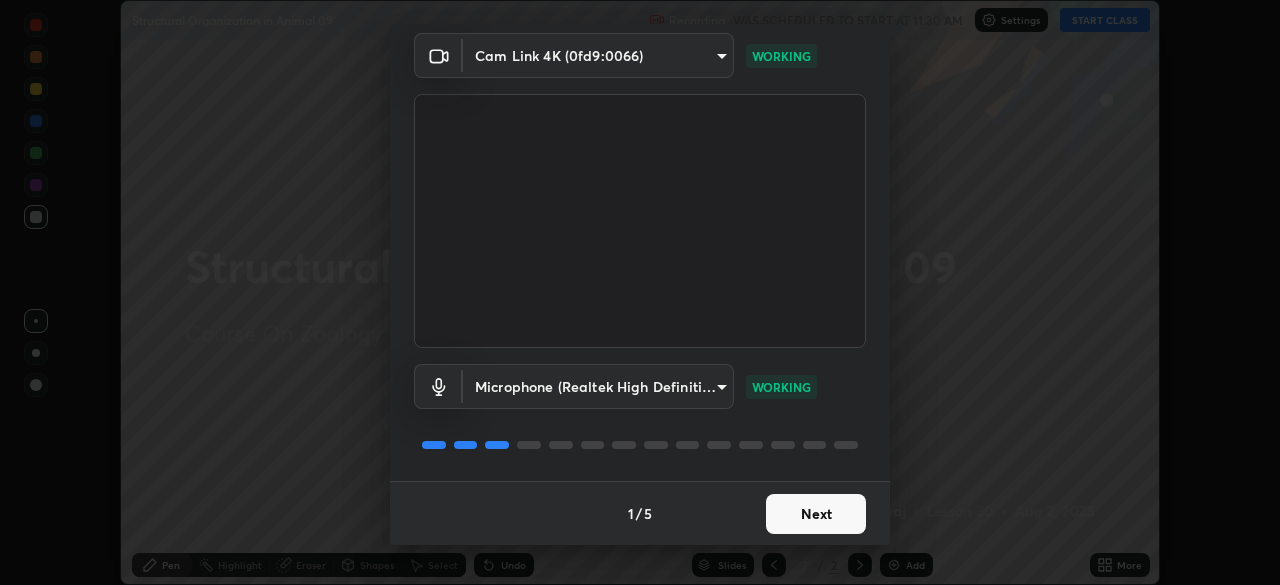 click on "Next" at bounding box center [816, 514] 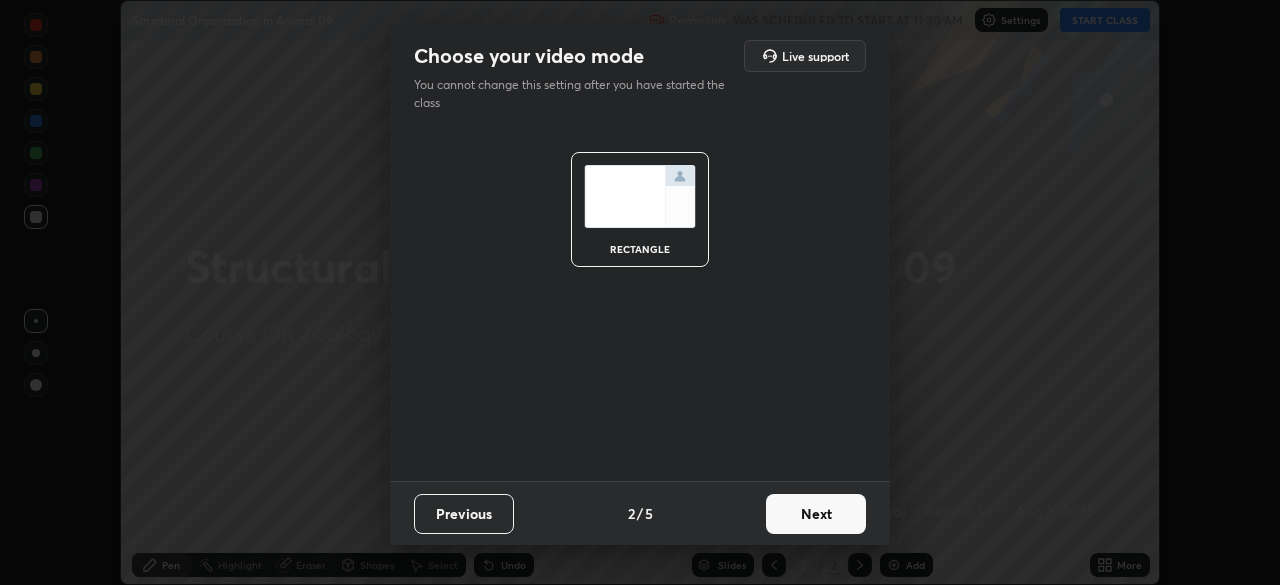 click on "Next" at bounding box center [816, 514] 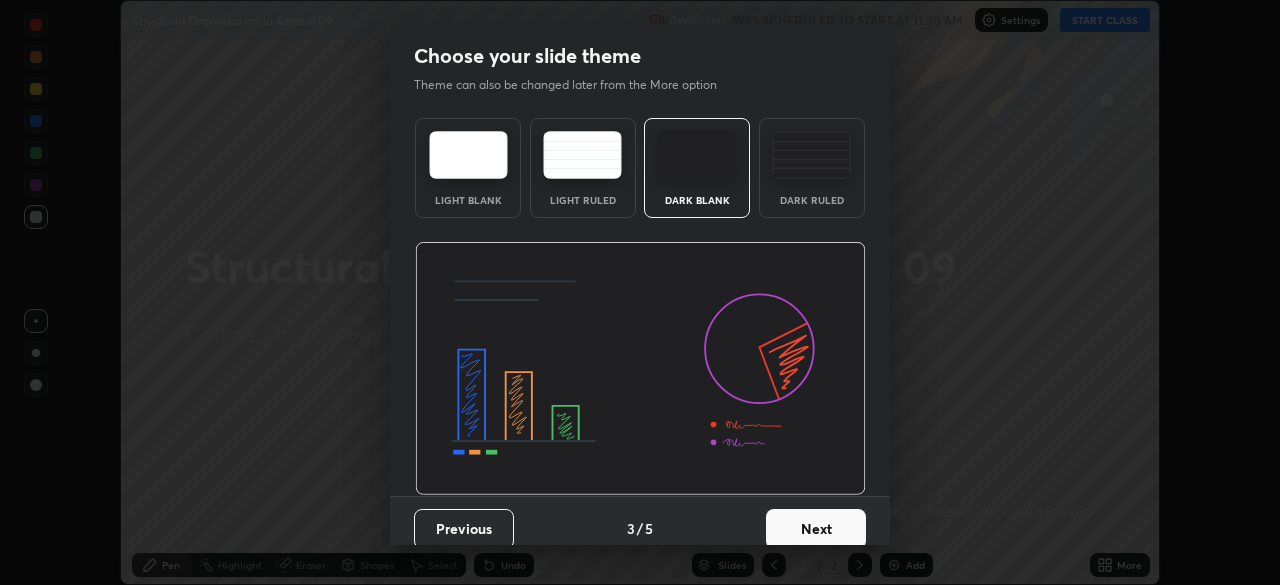 click on "Next" at bounding box center (816, 529) 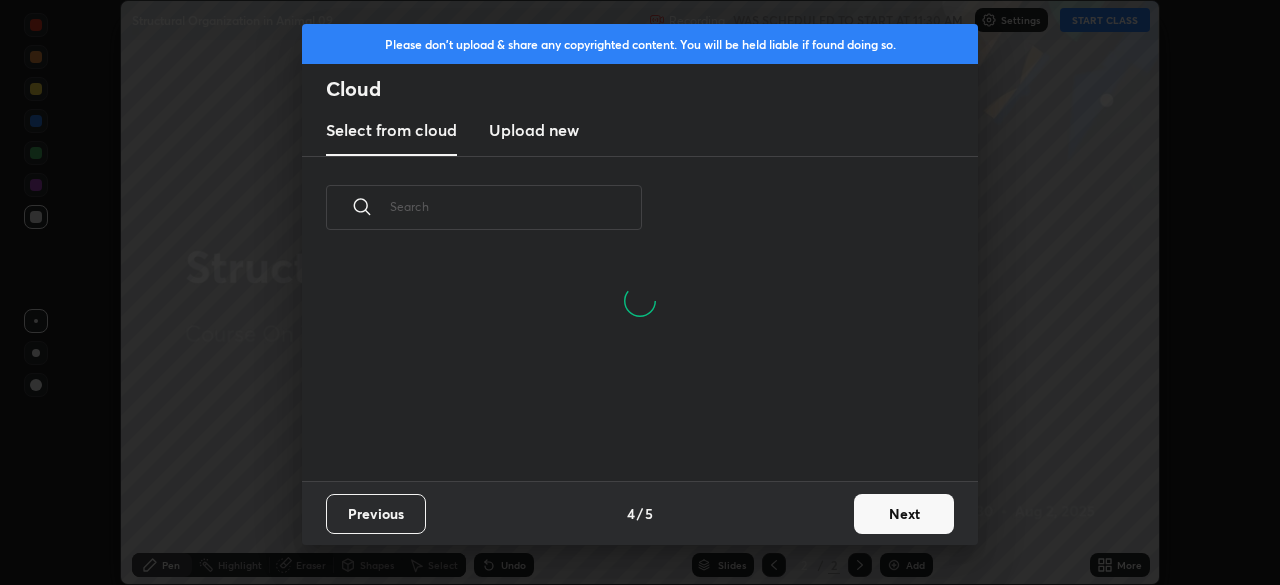 click on "Next" at bounding box center (904, 514) 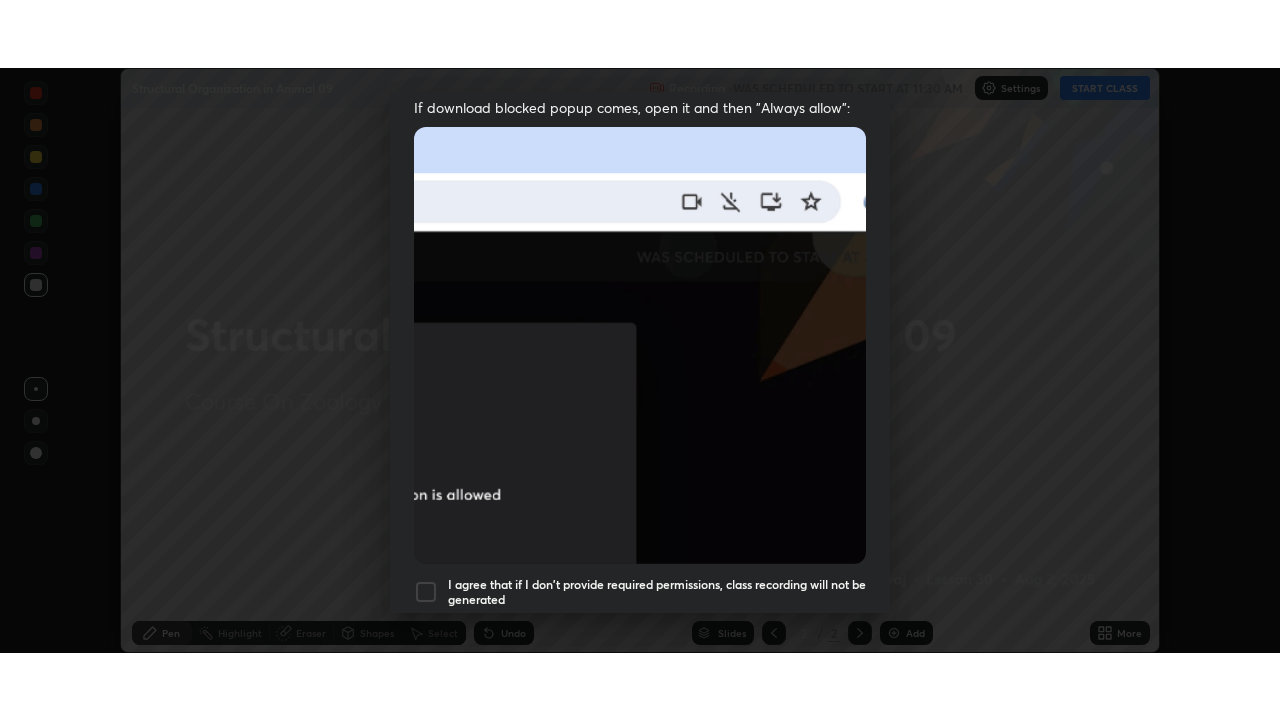 scroll, scrollTop: 479, scrollLeft: 0, axis: vertical 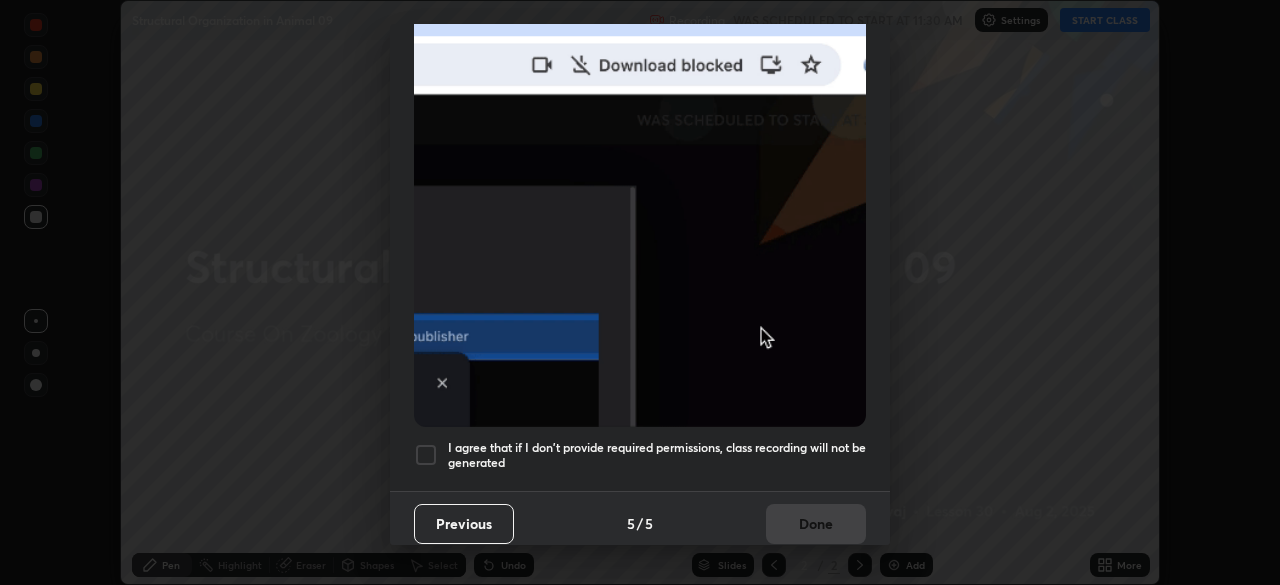 click at bounding box center [426, 455] 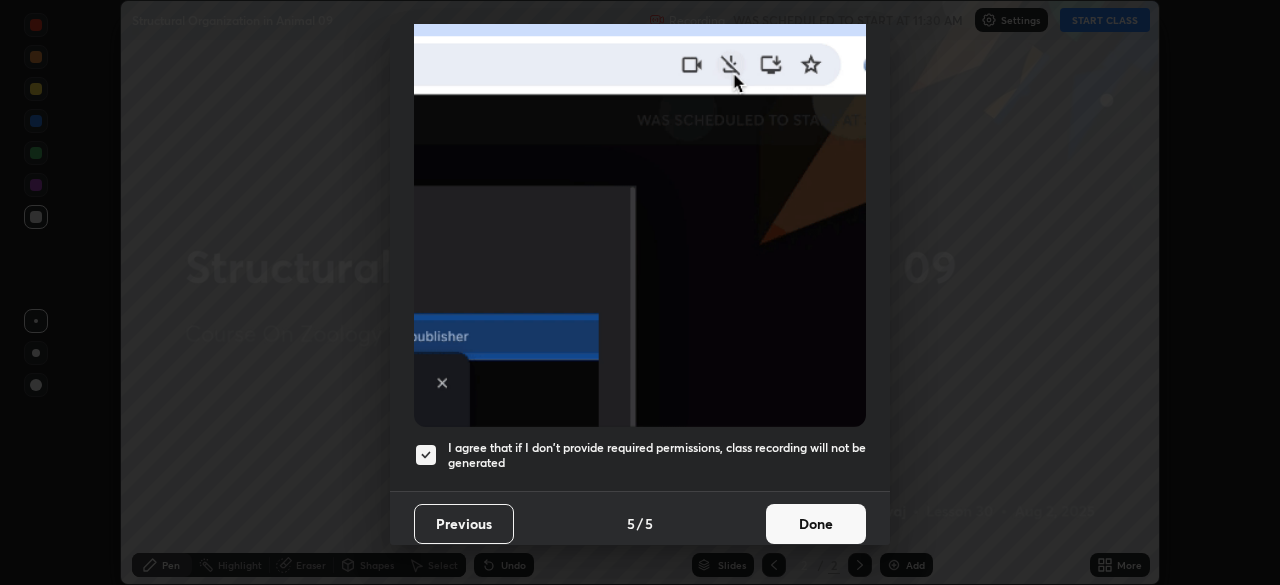 click on "Done" at bounding box center (816, 524) 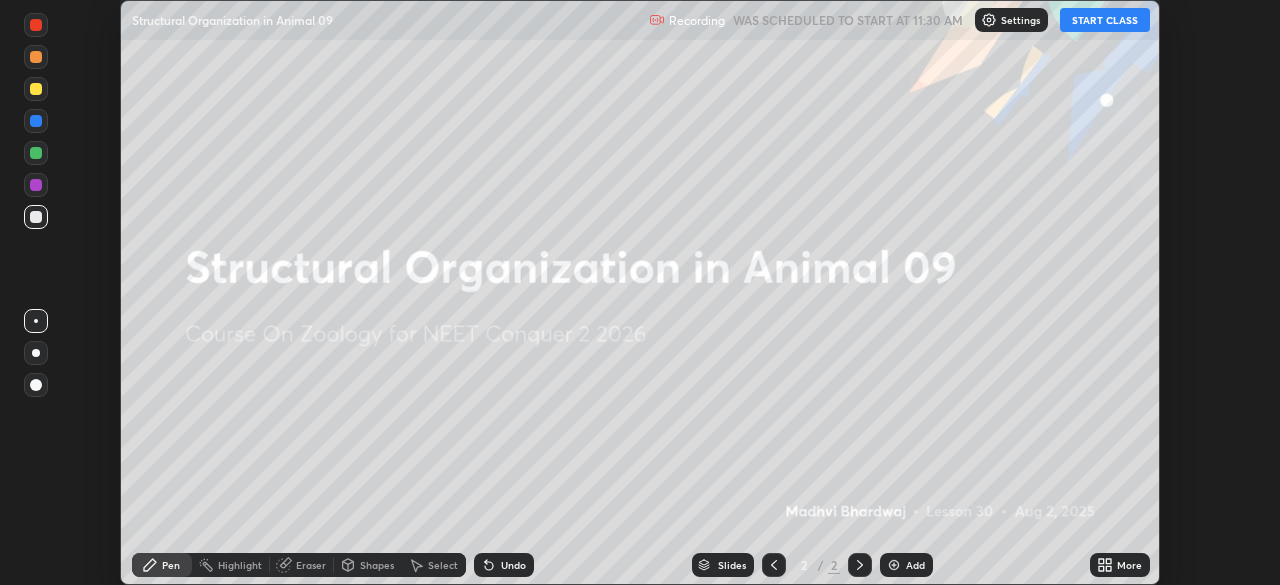 click on "START CLASS" at bounding box center (1105, 20) 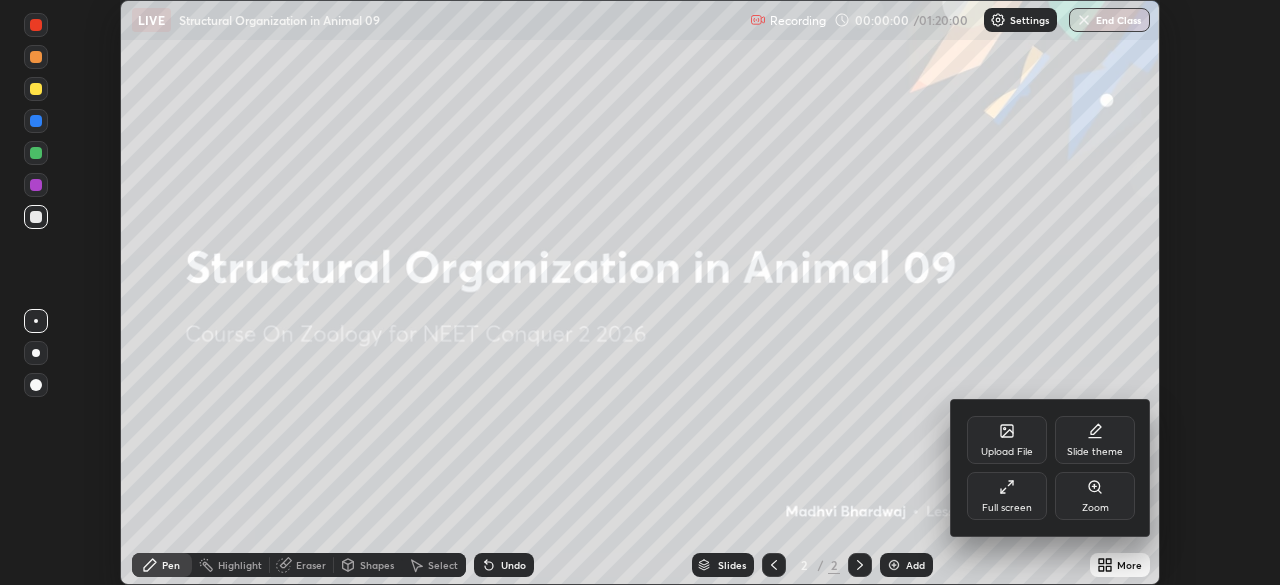 click at bounding box center (640, 292) 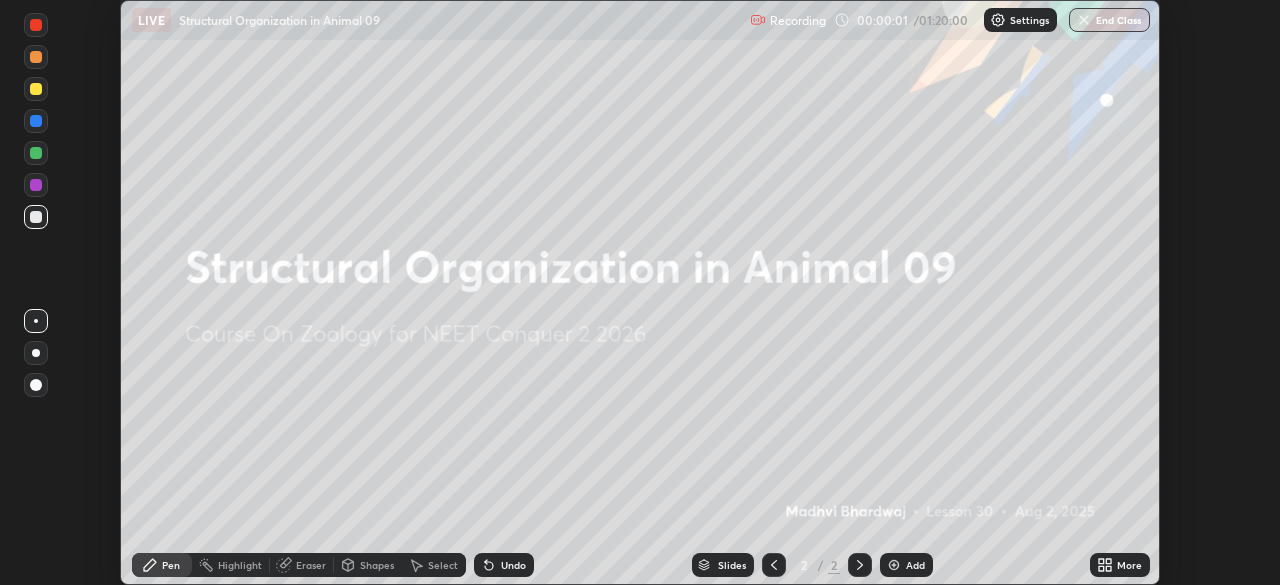 click 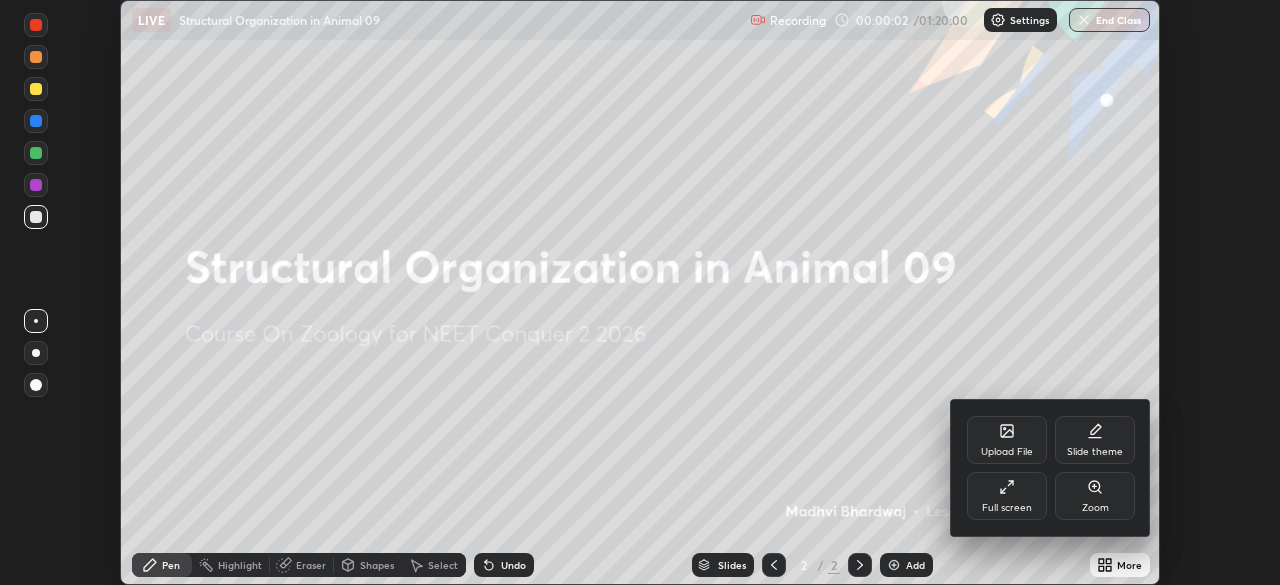 click 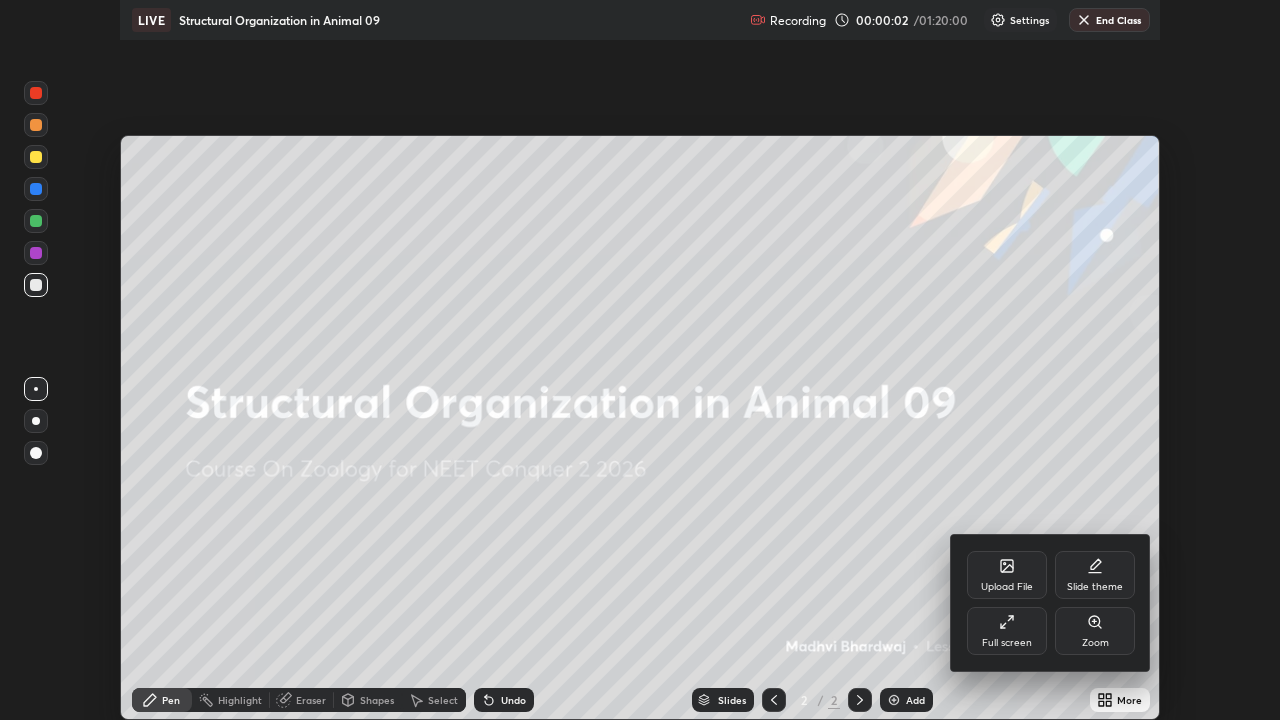 scroll, scrollTop: 99280, scrollLeft: 98720, axis: both 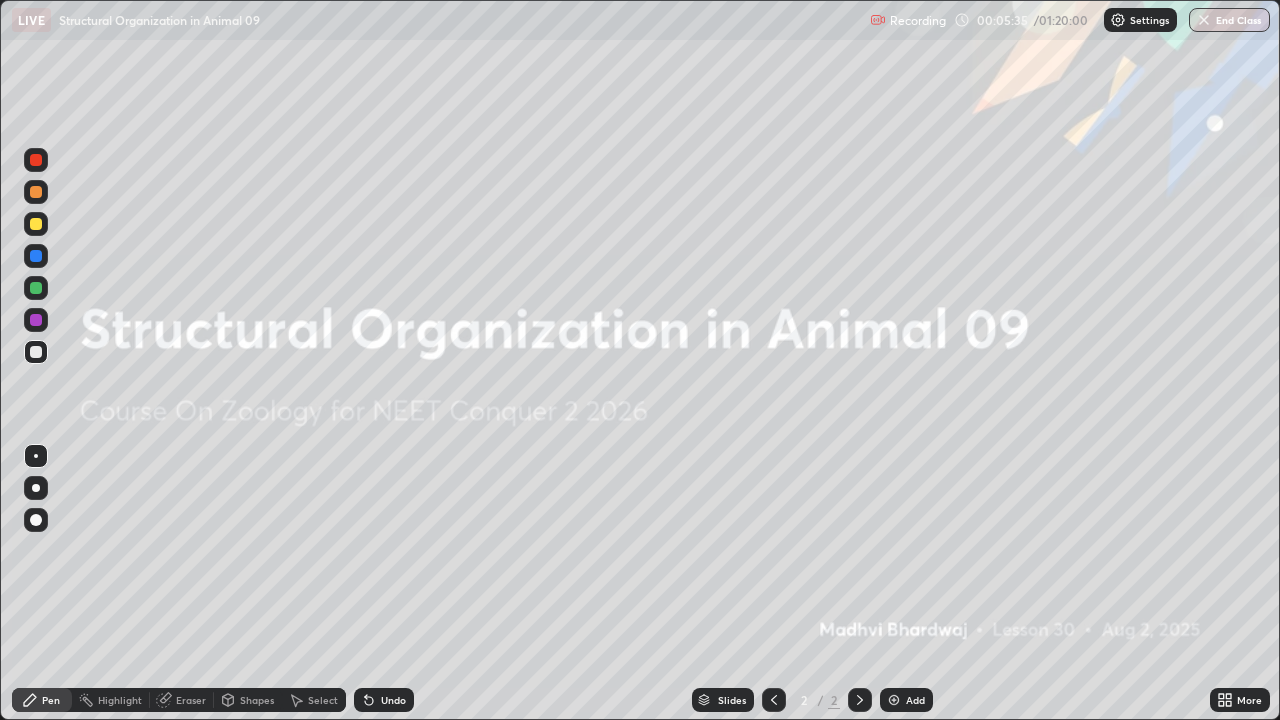 click on "Add" at bounding box center [915, 700] 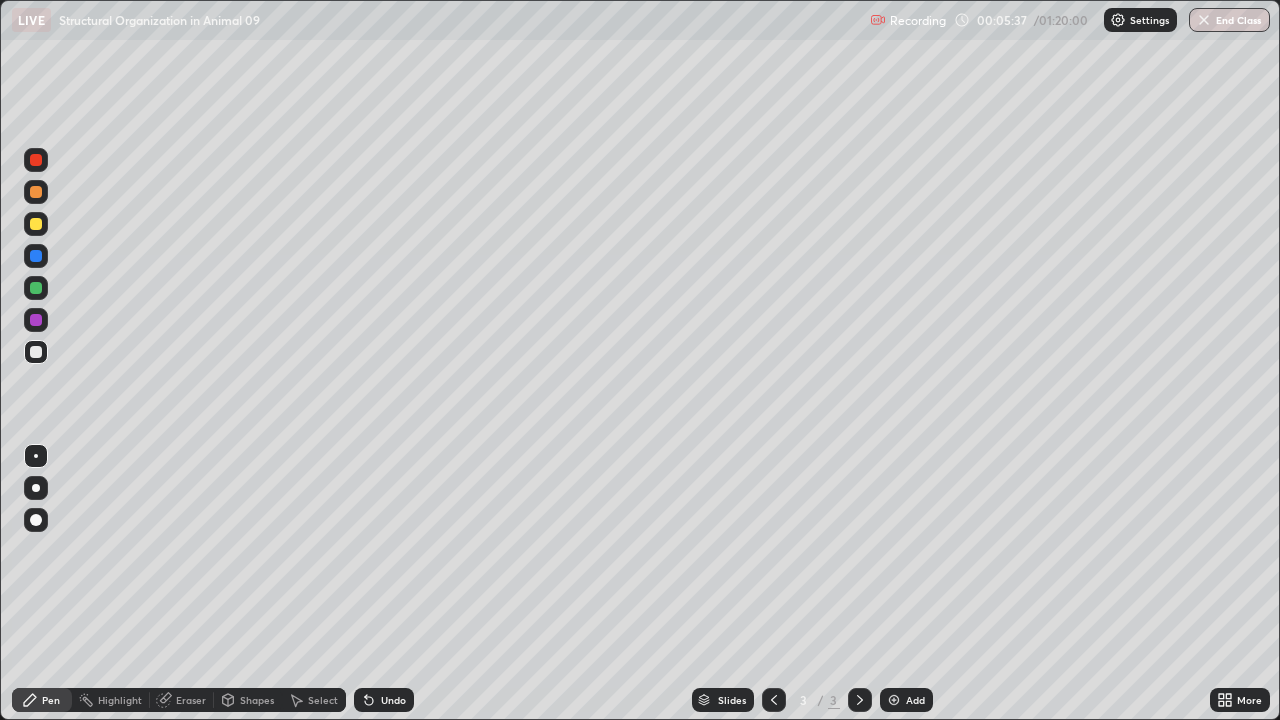 click at bounding box center [36, 224] 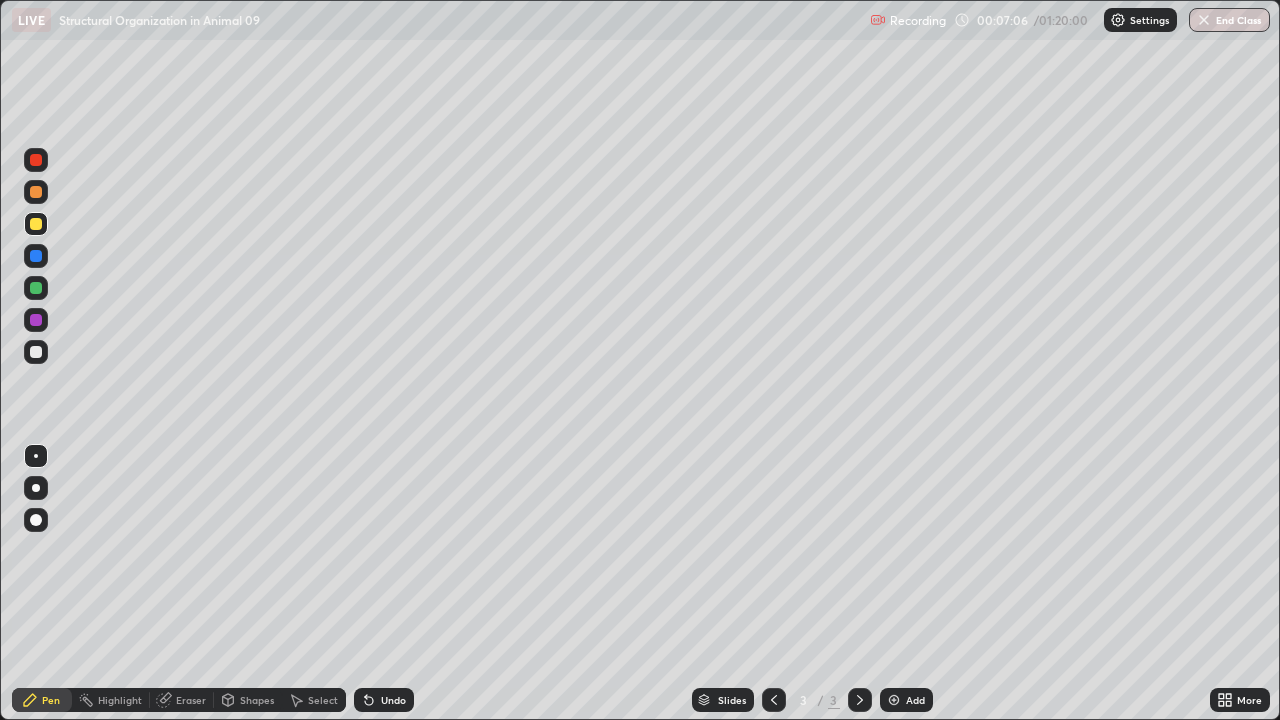 click at bounding box center [36, 352] 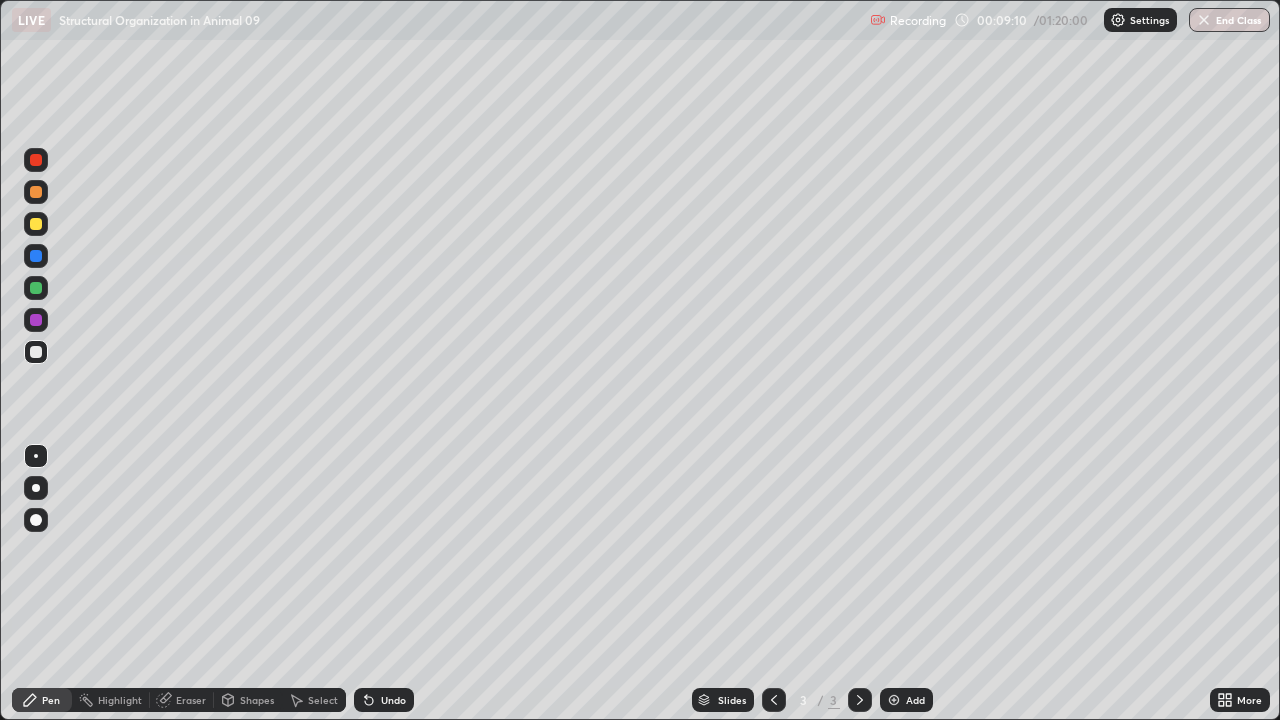 click on "Undo" at bounding box center (384, 700) 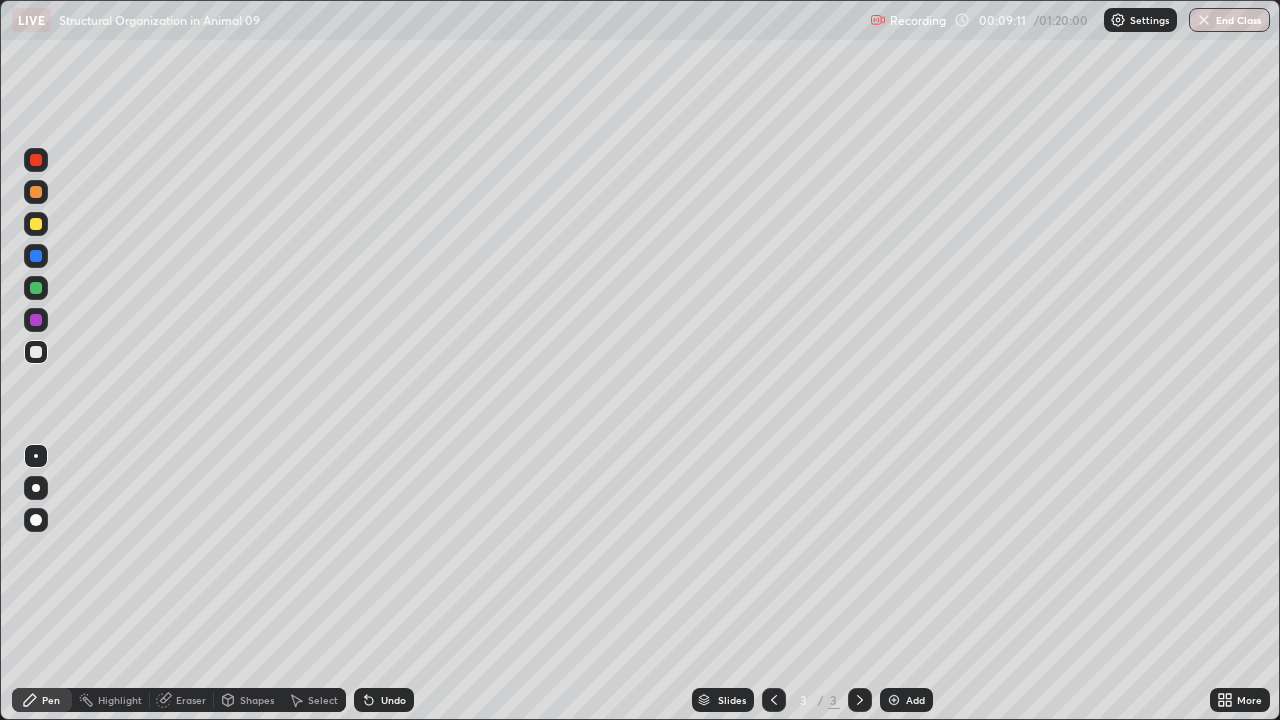 click on "Undo" at bounding box center [393, 700] 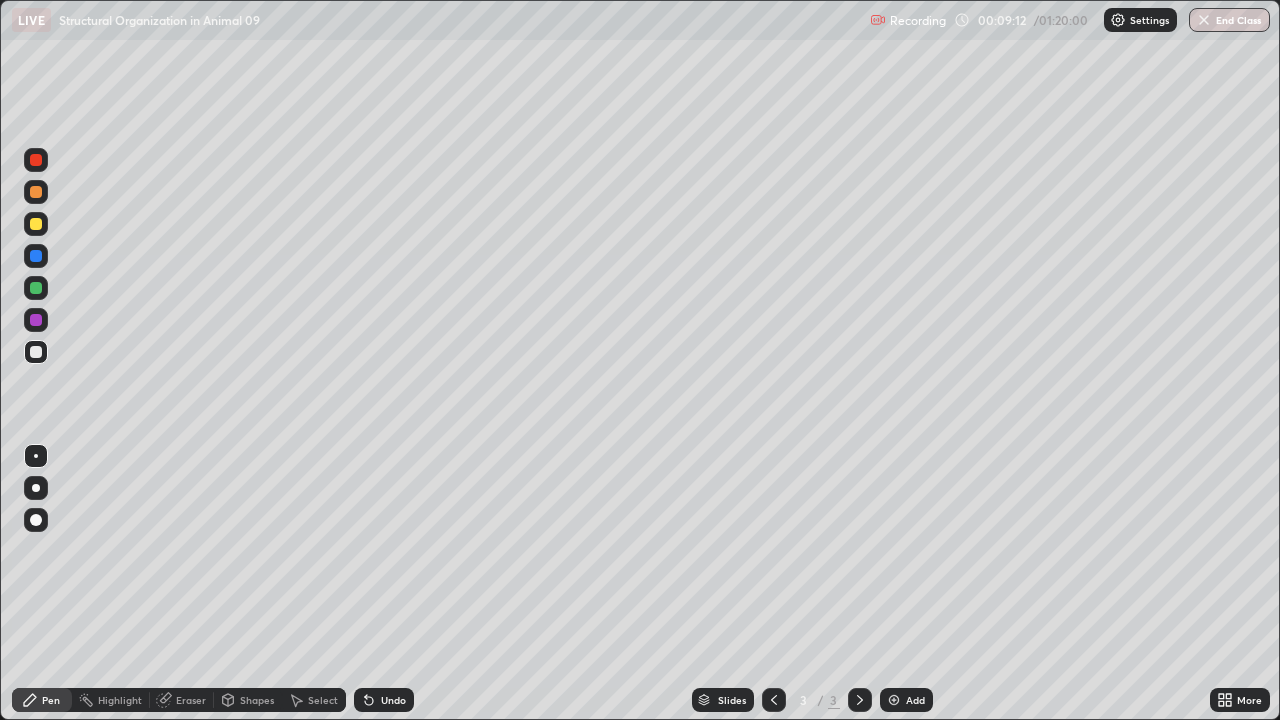 click on "Undo" at bounding box center (393, 700) 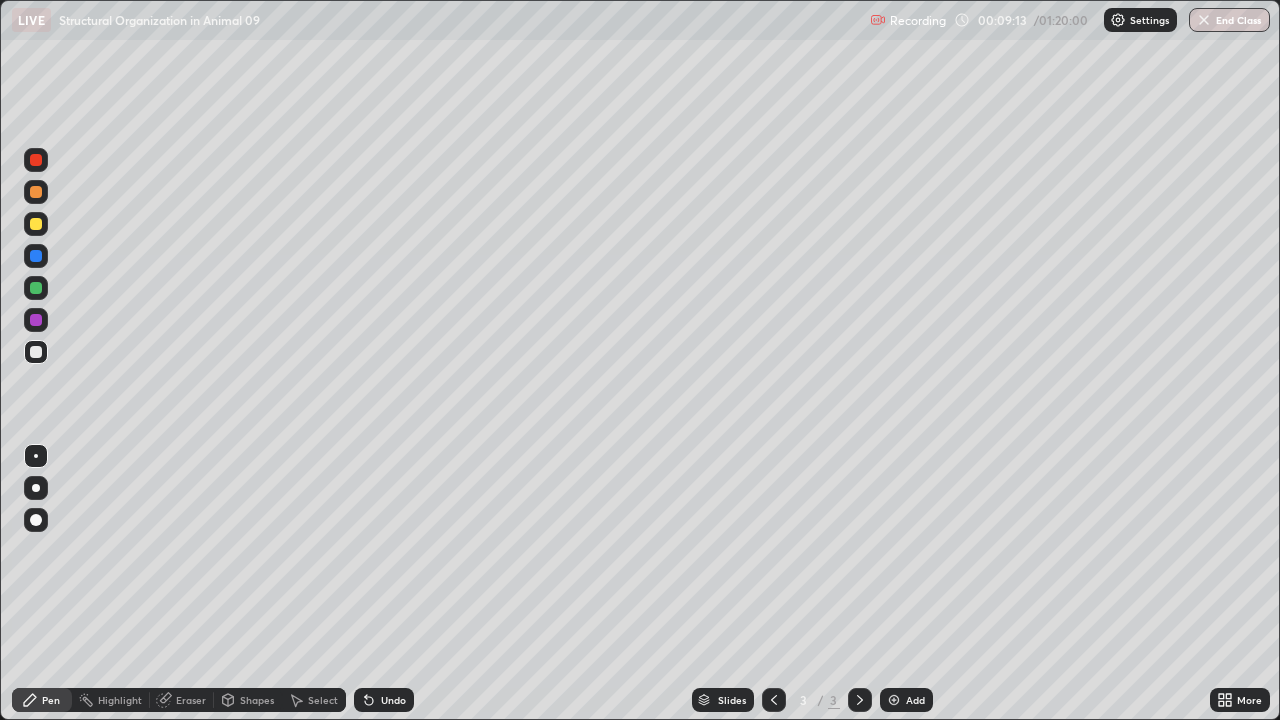 click on "Undo" at bounding box center [384, 700] 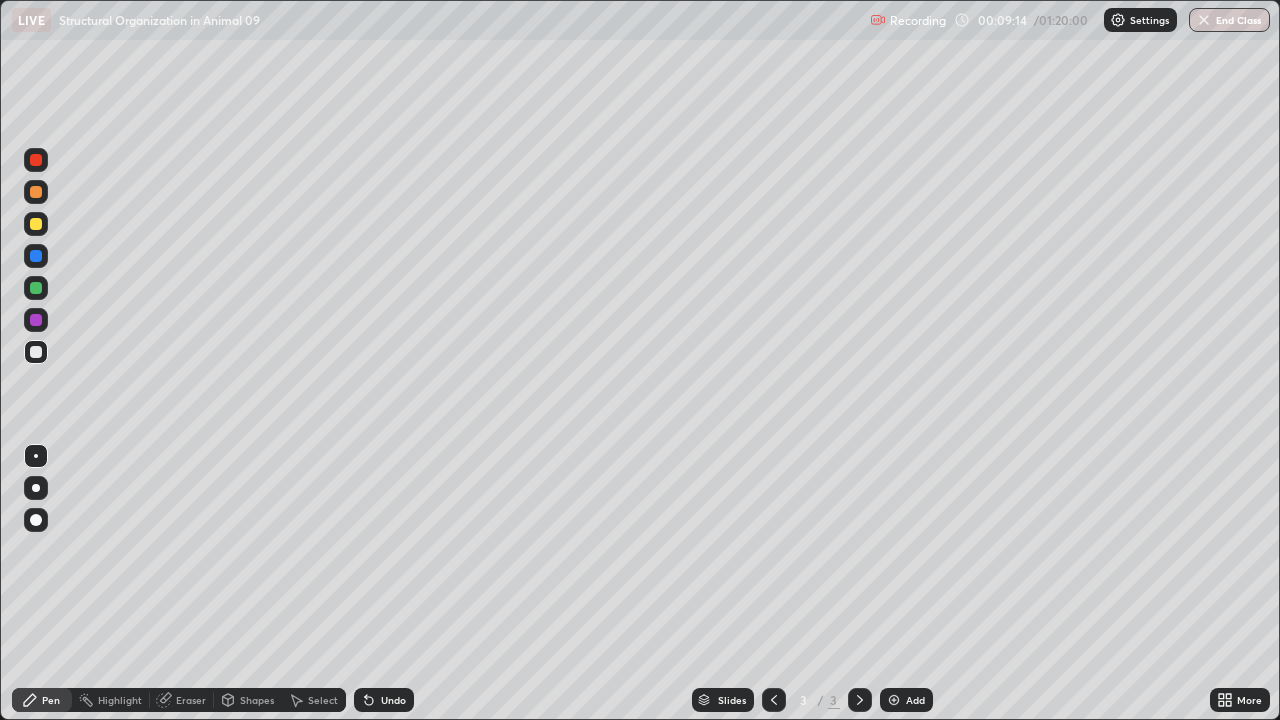 click on "Undo" at bounding box center (384, 700) 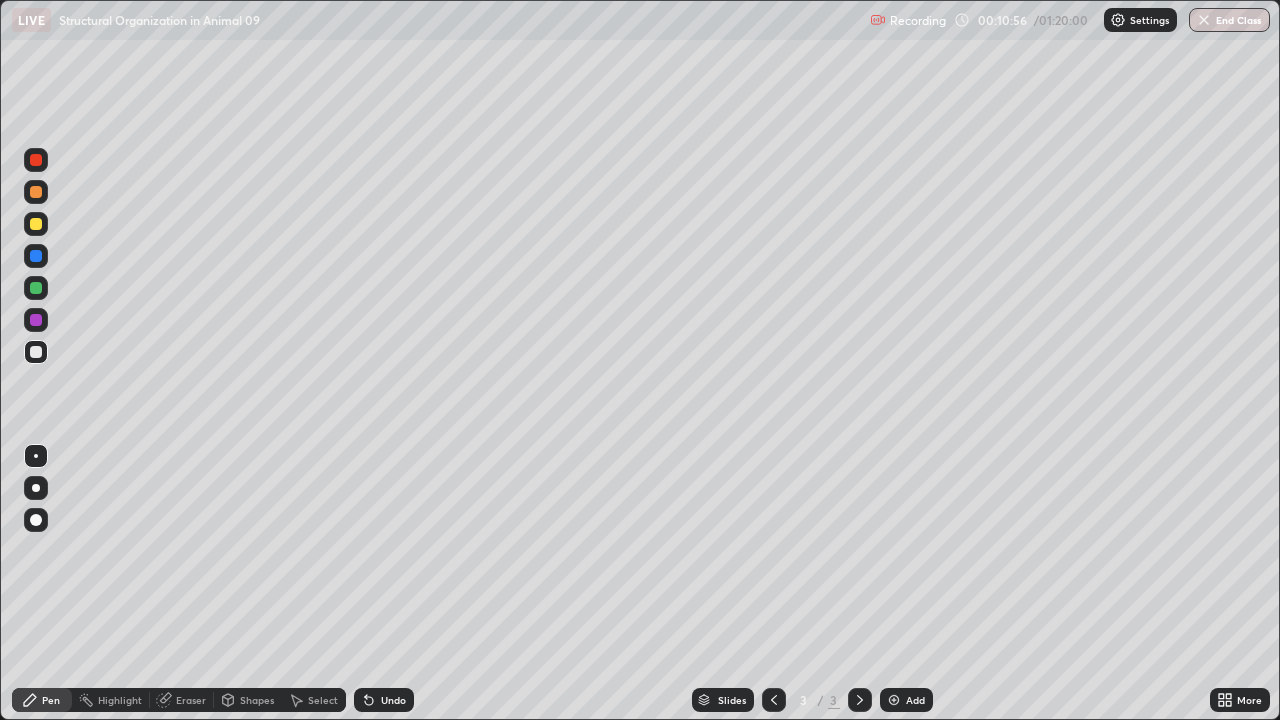 click at bounding box center (36, 224) 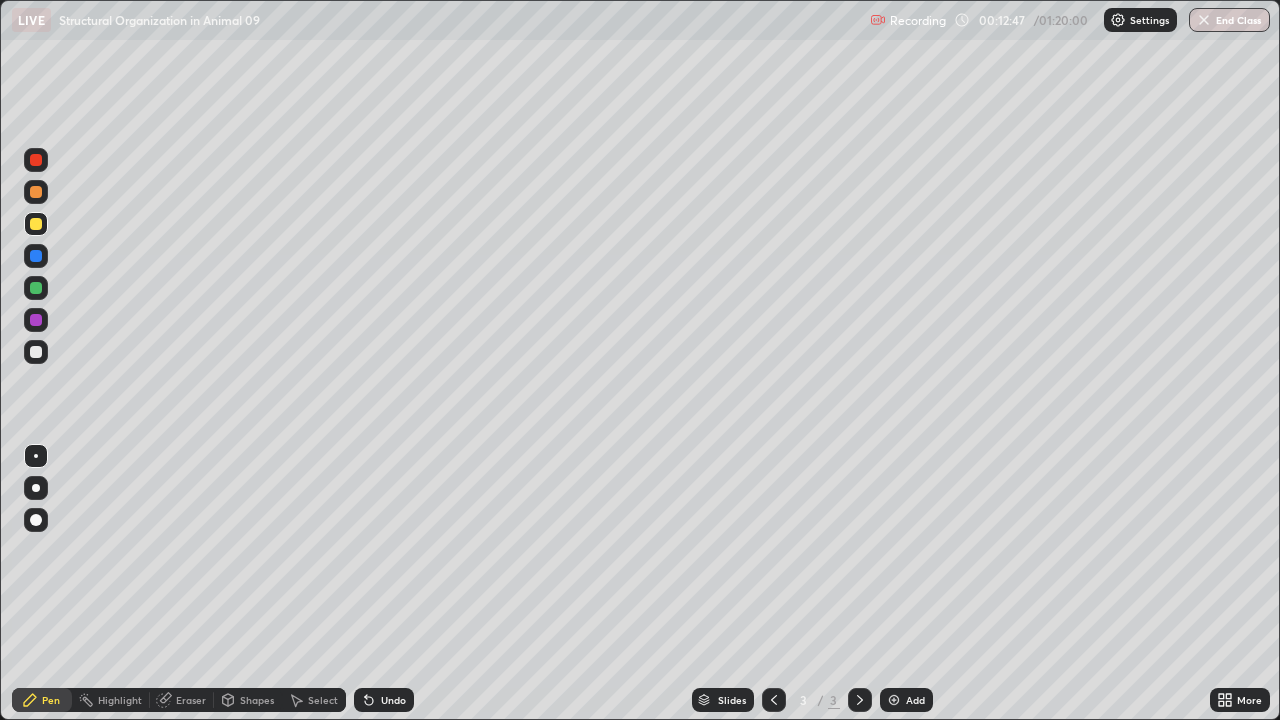 click on "Add" at bounding box center (906, 700) 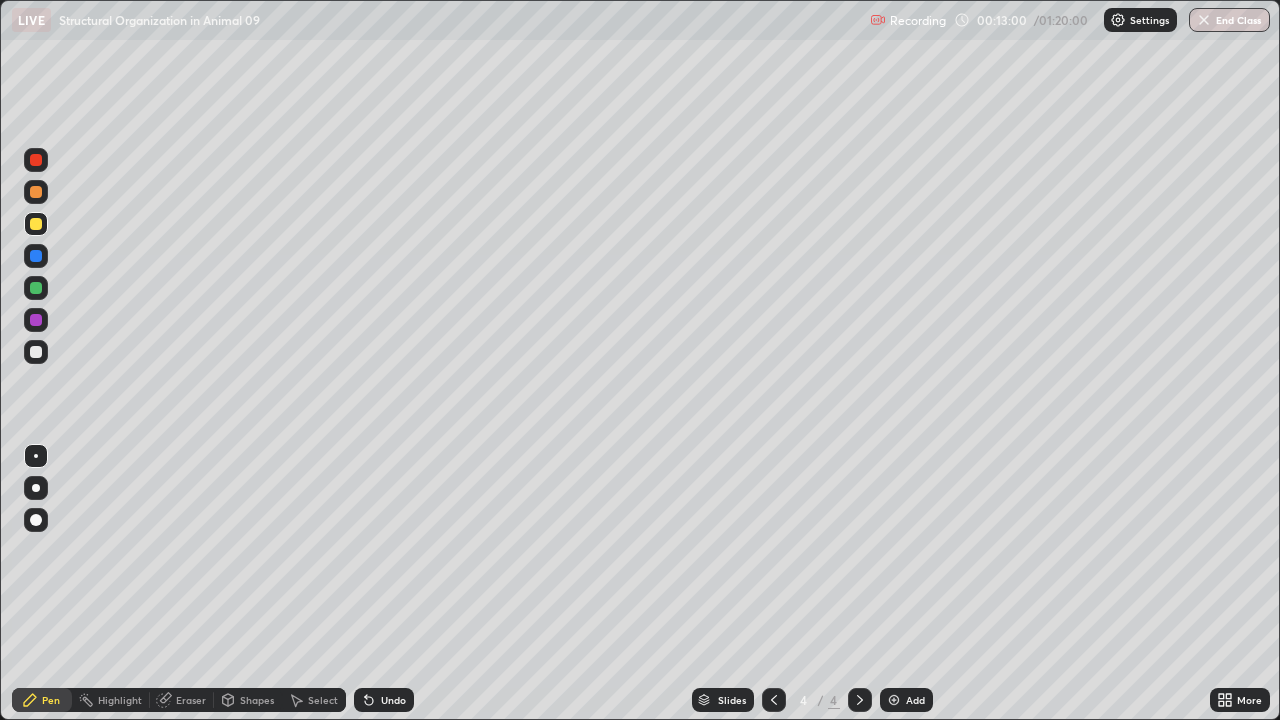 click at bounding box center (36, 352) 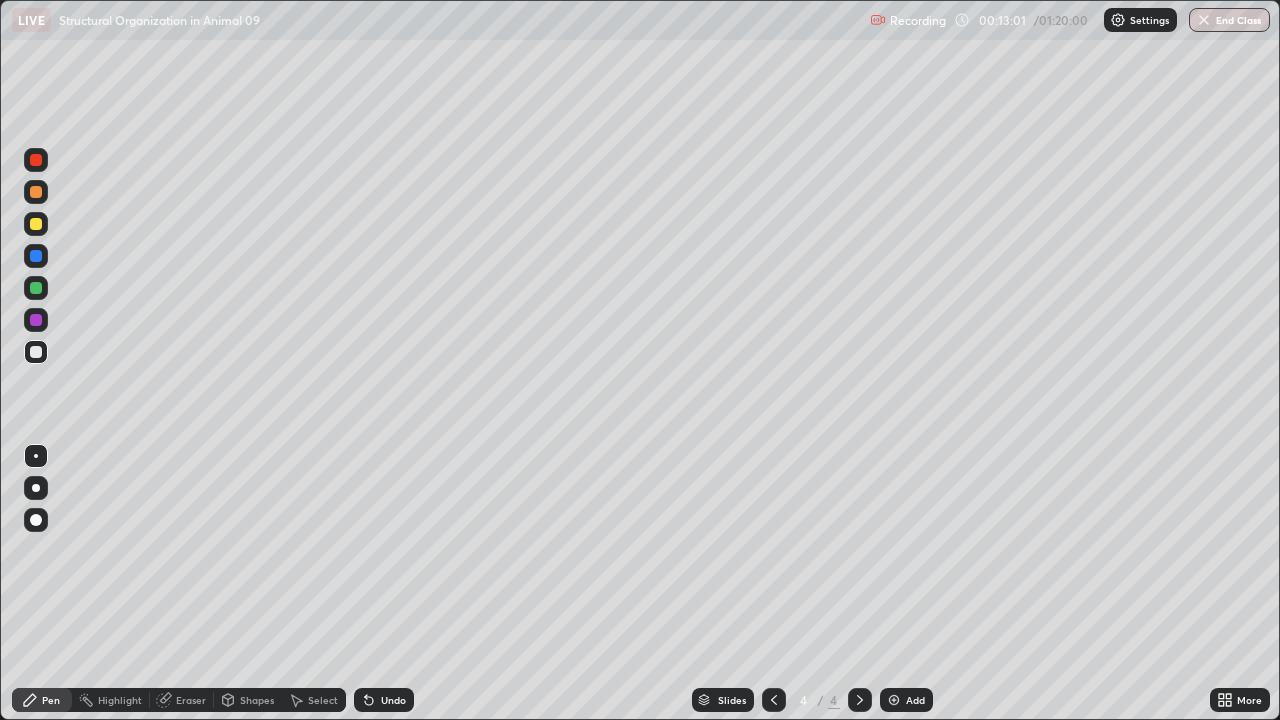 click at bounding box center (36, 488) 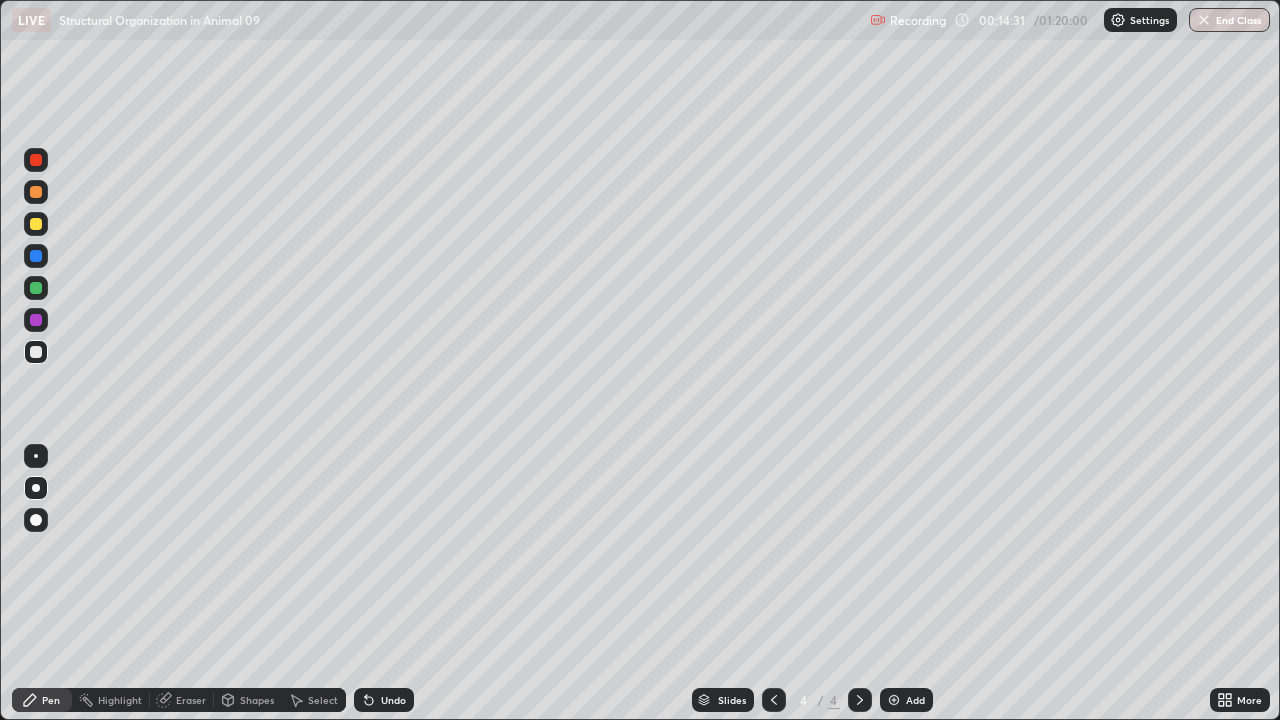 click at bounding box center [36, 224] 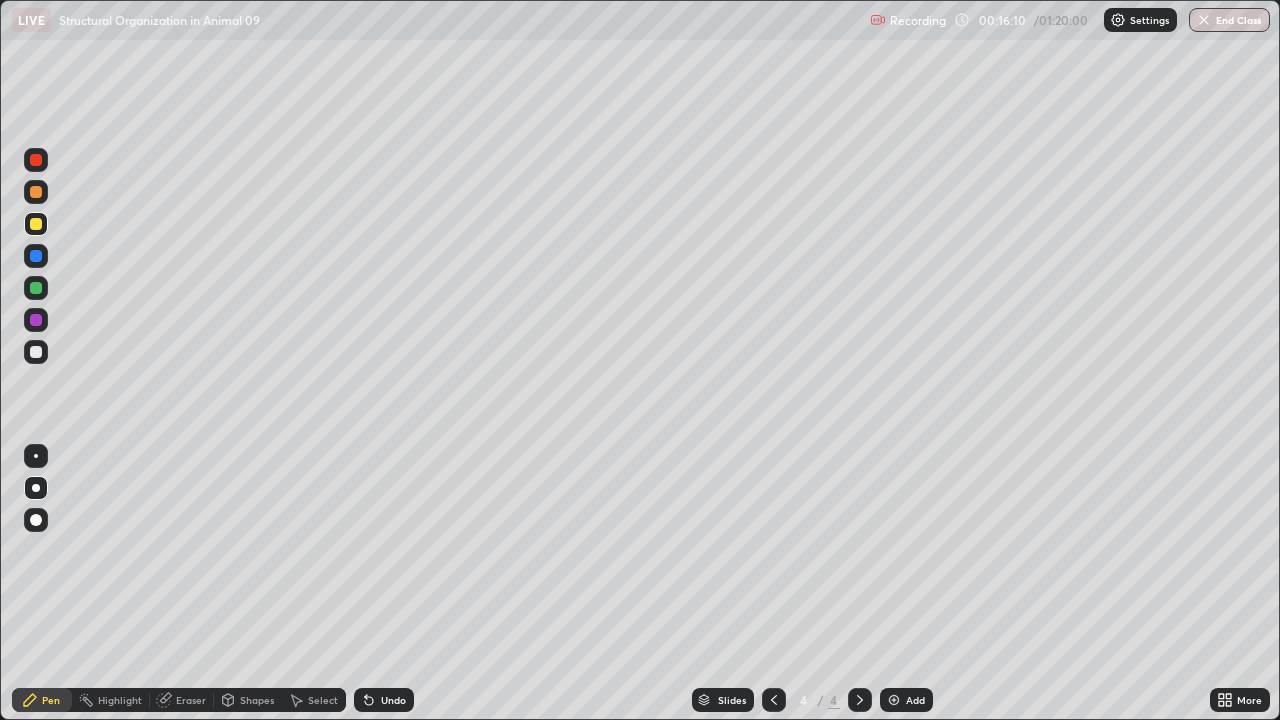 click at bounding box center [36, 456] 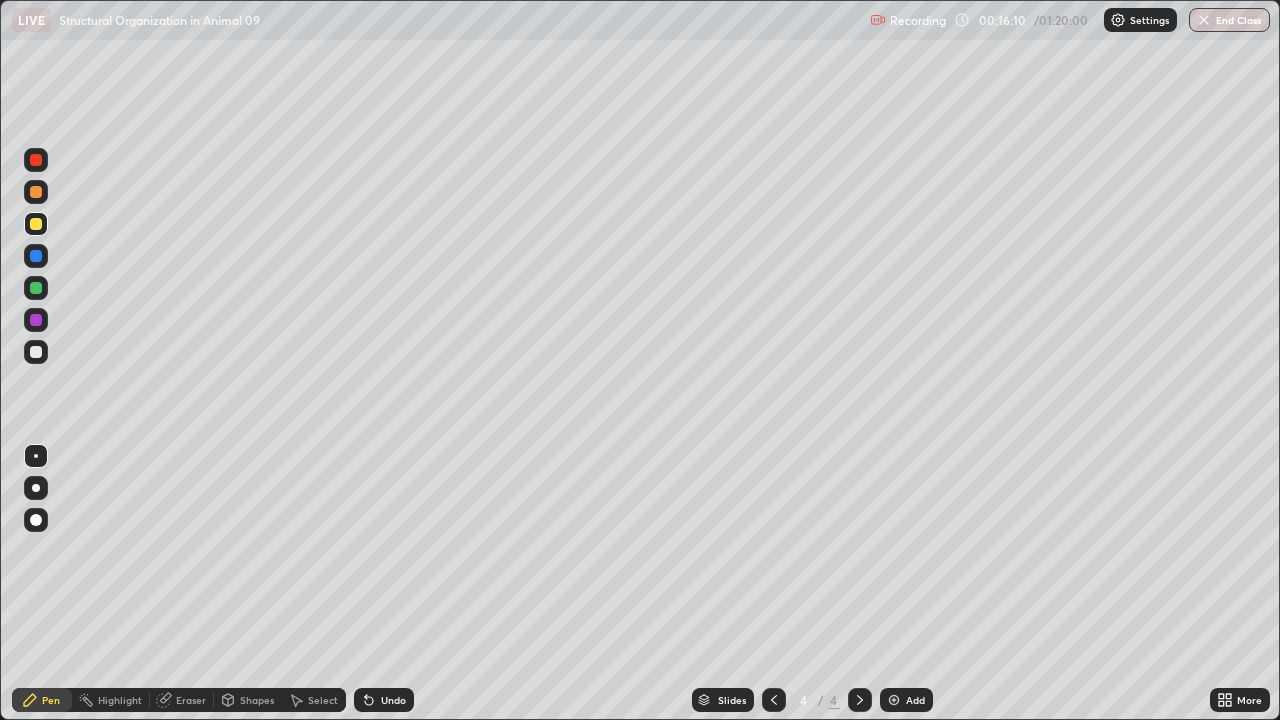 click at bounding box center (36, 352) 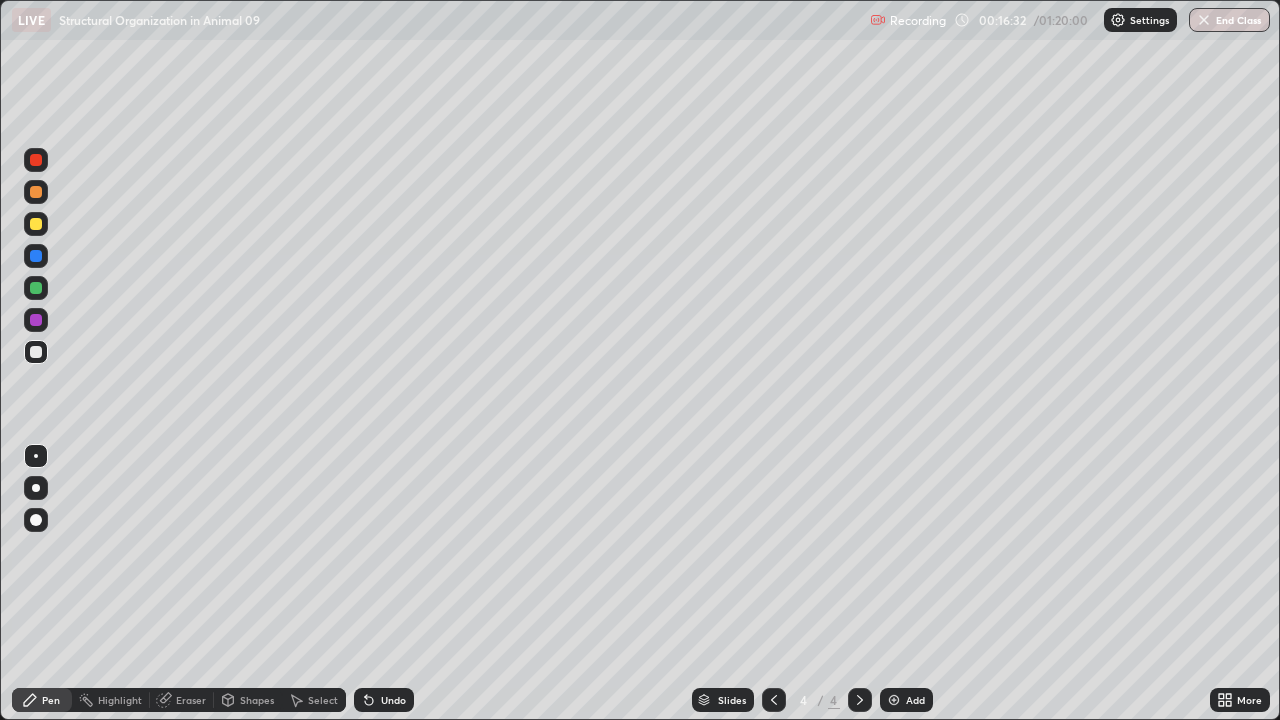 click on "Eraser" at bounding box center (191, 700) 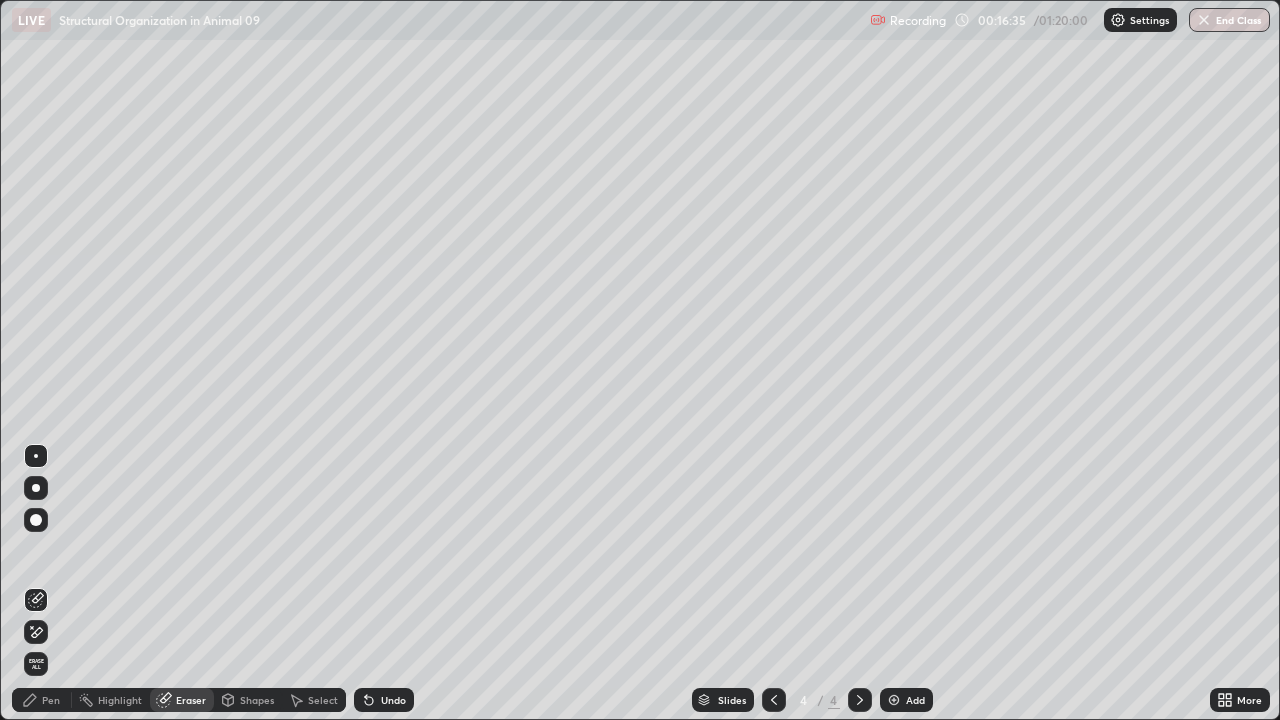 click on "Pen" at bounding box center (51, 700) 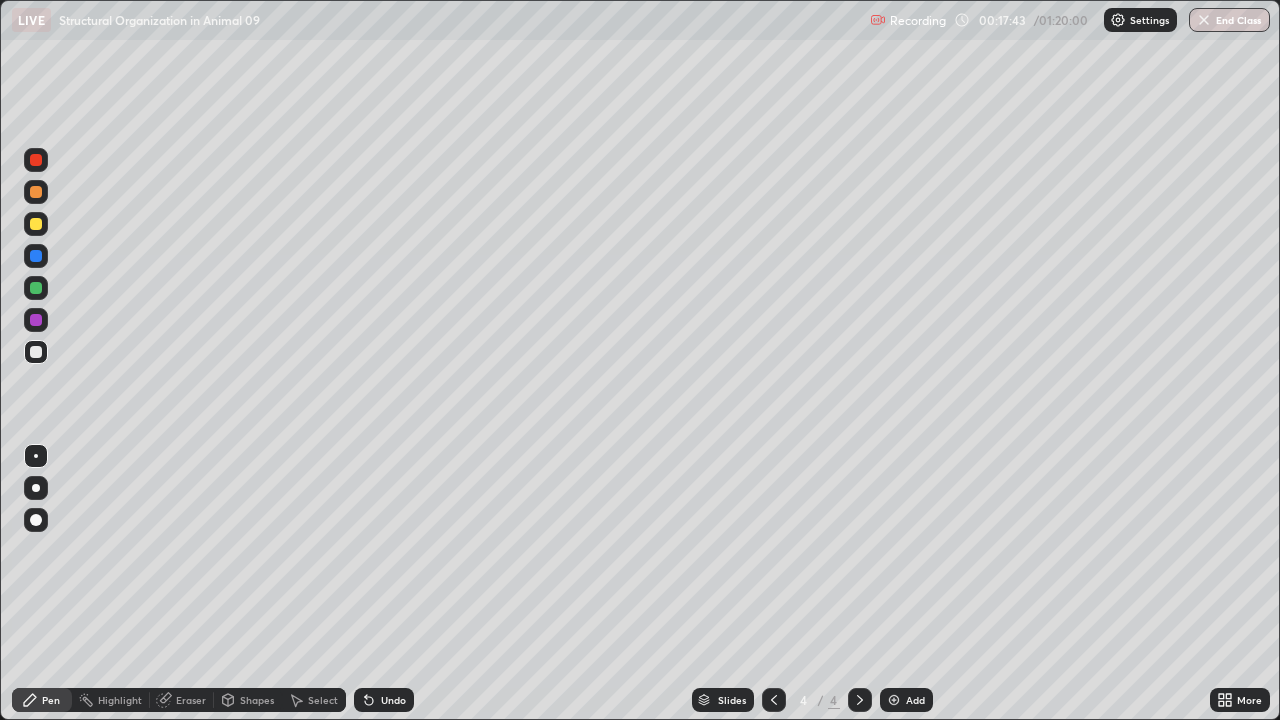 click at bounding box center [36, 224] 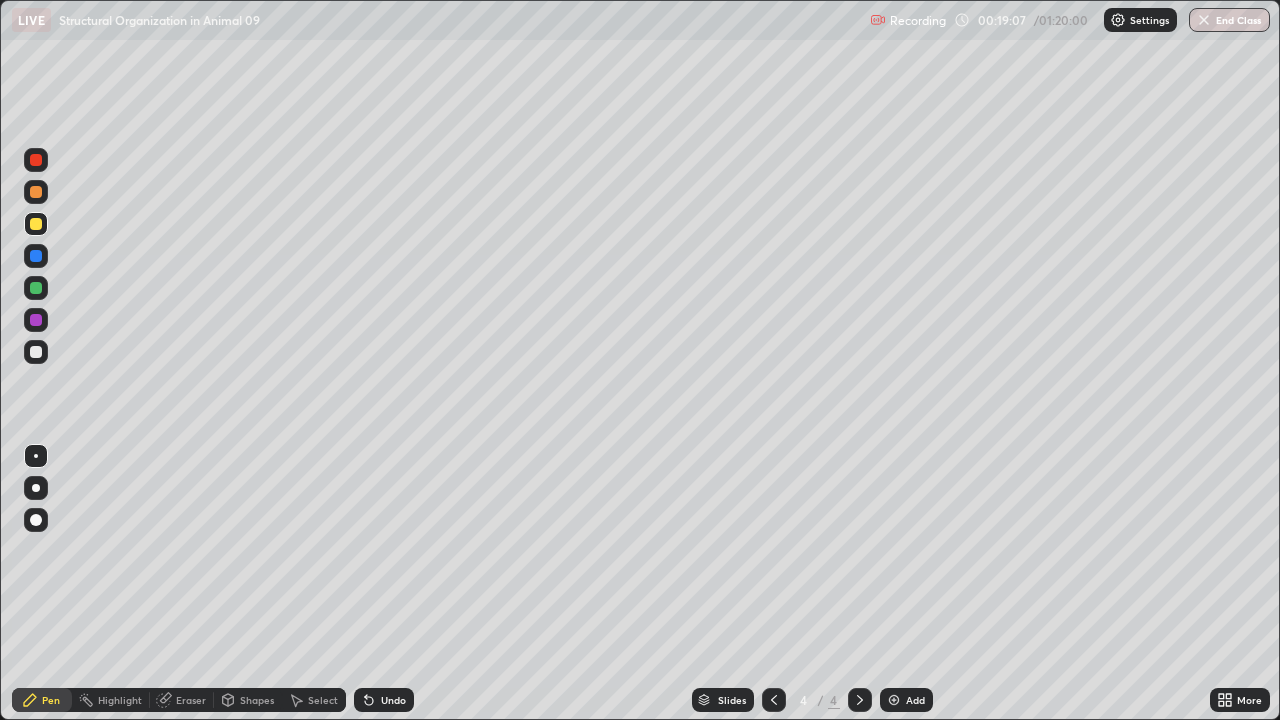 click on "Add" at bounding box center (906, 700) 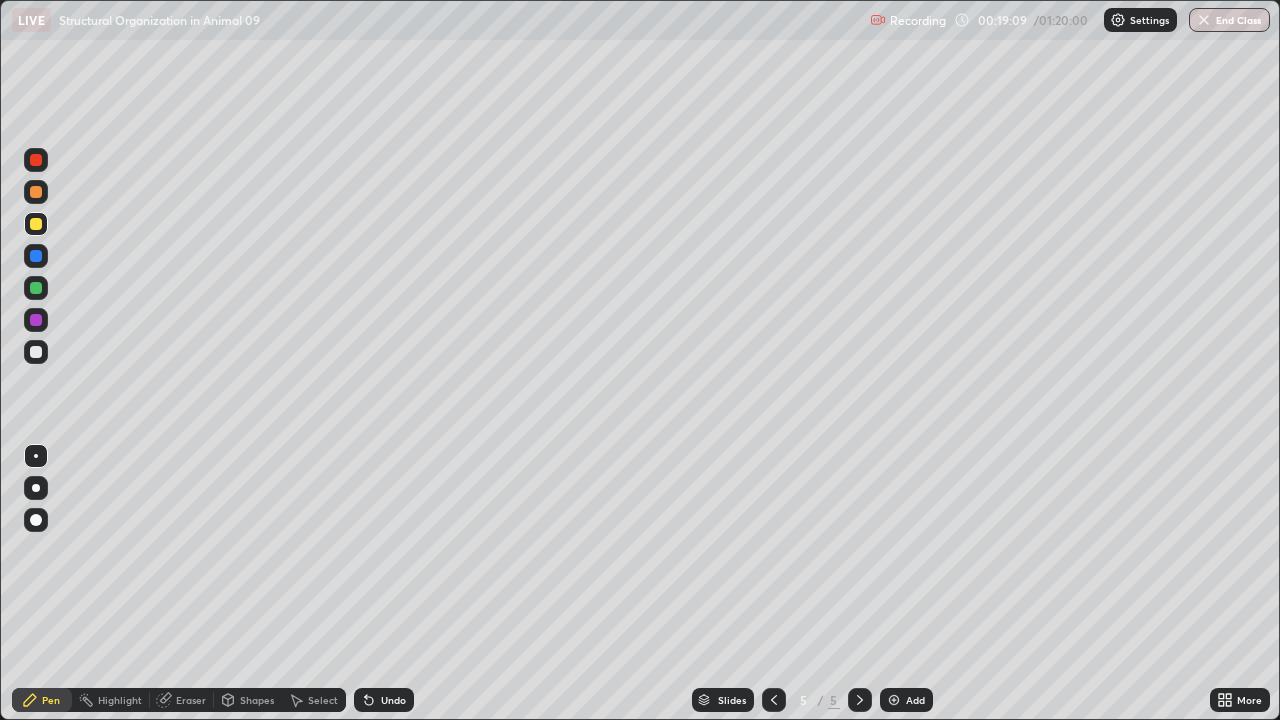 click at bounding box center [36, 352] 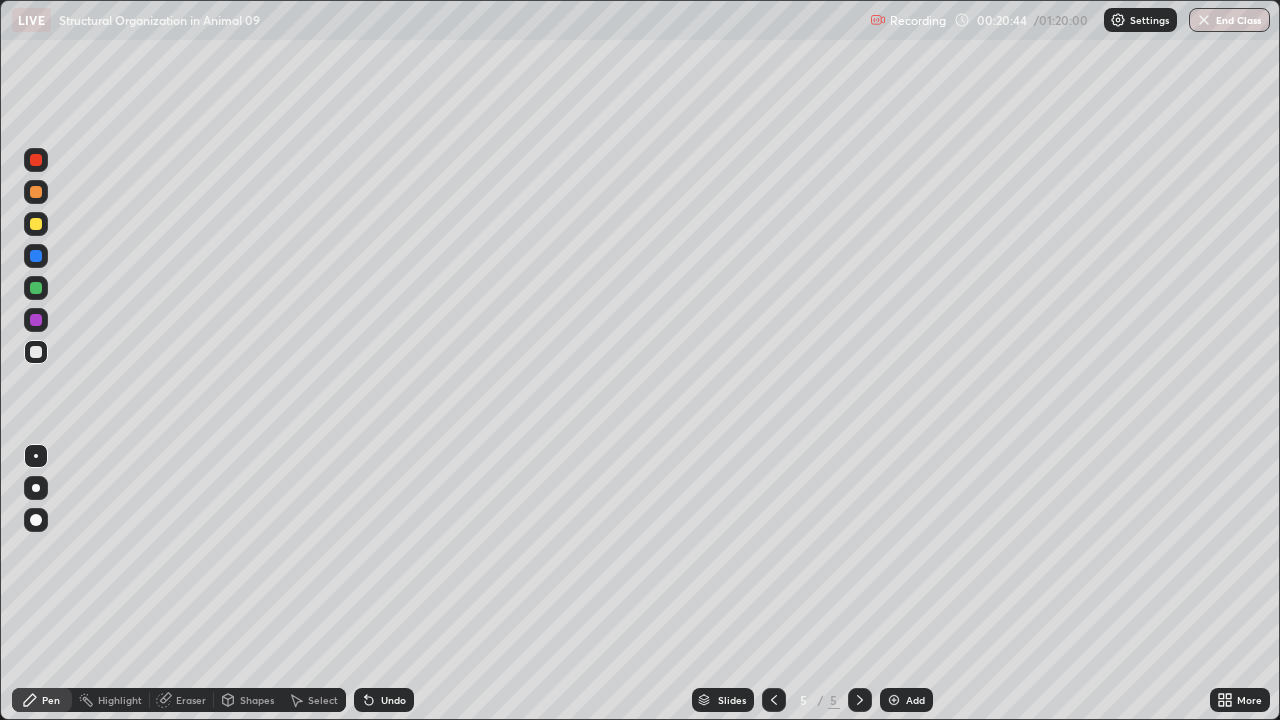 click on "Undo" at bounding box center [393, 700] 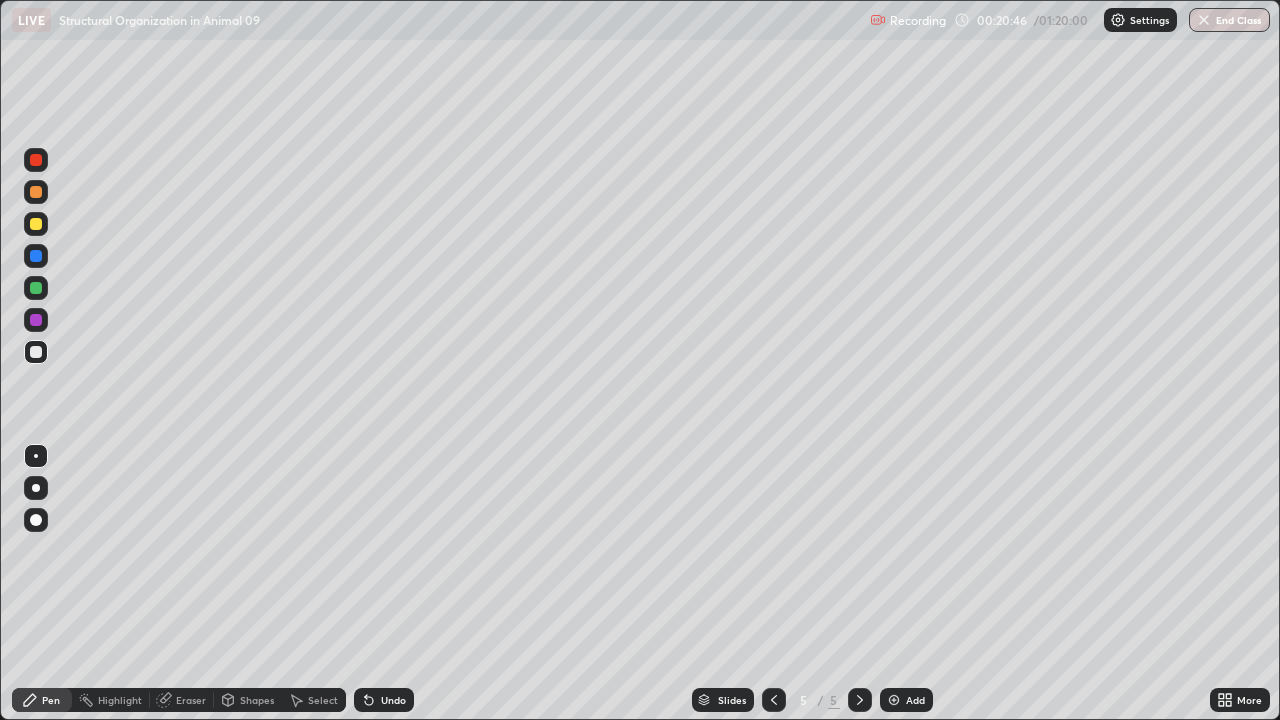click on "Undo" at bounding box center (393, 700) 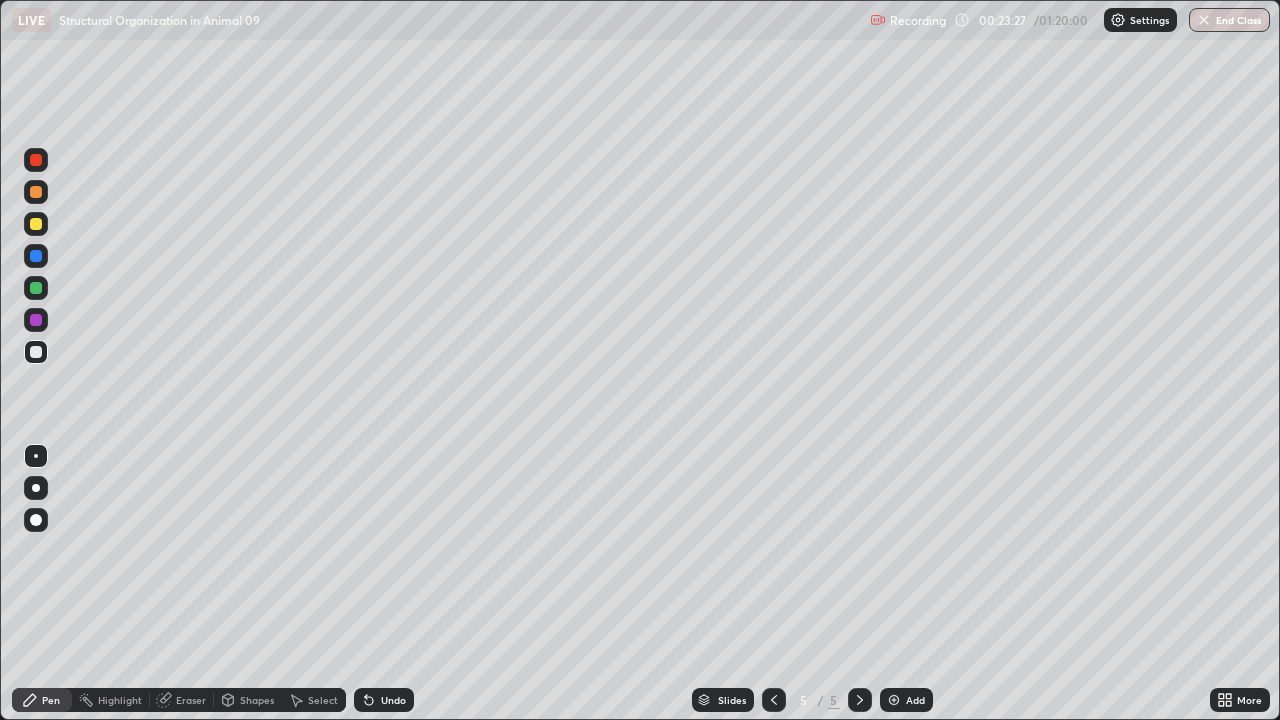click on "Undo" at bounding box center (393, 700) 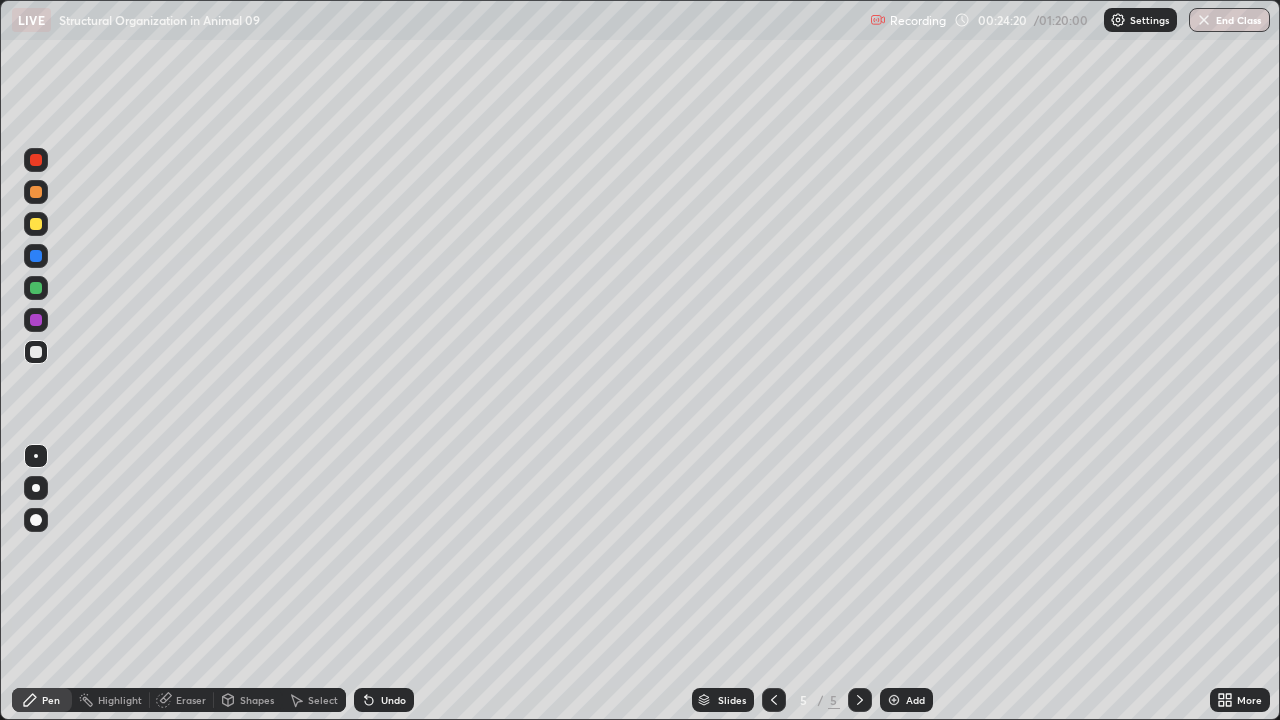 click on "Add" at bounding box center (906, 700) 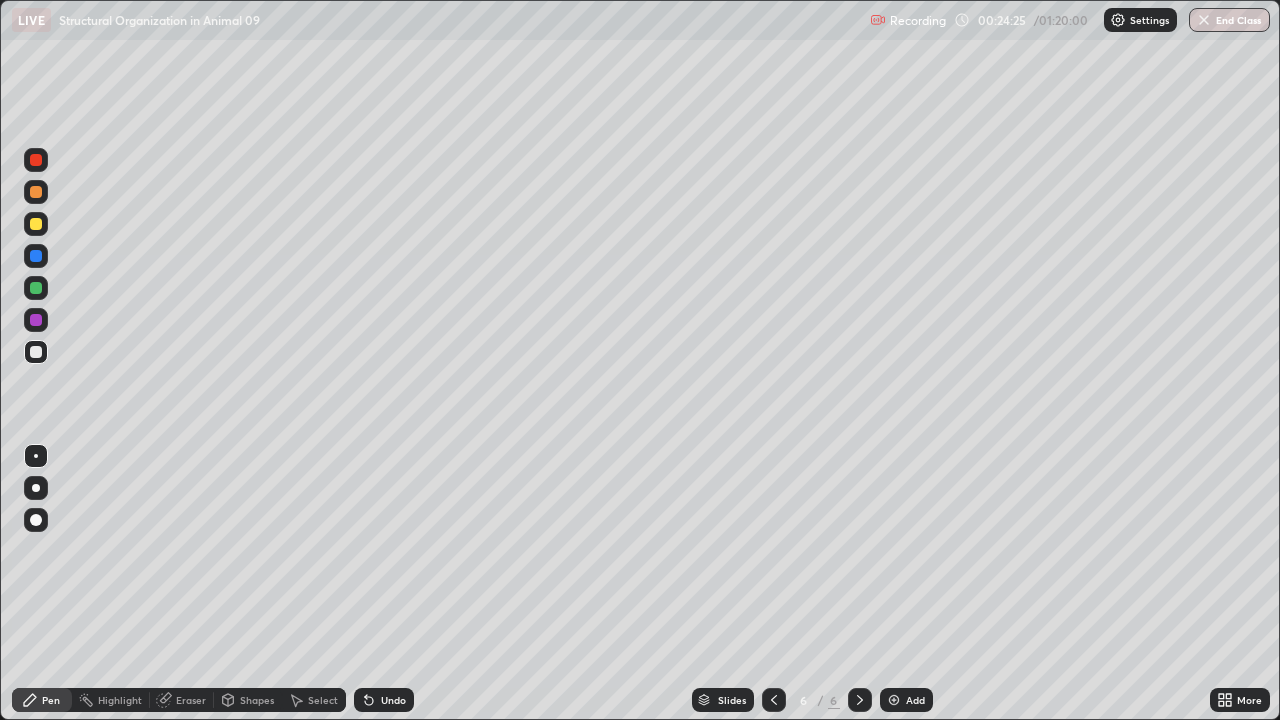 click at bounding box center (36, 224) 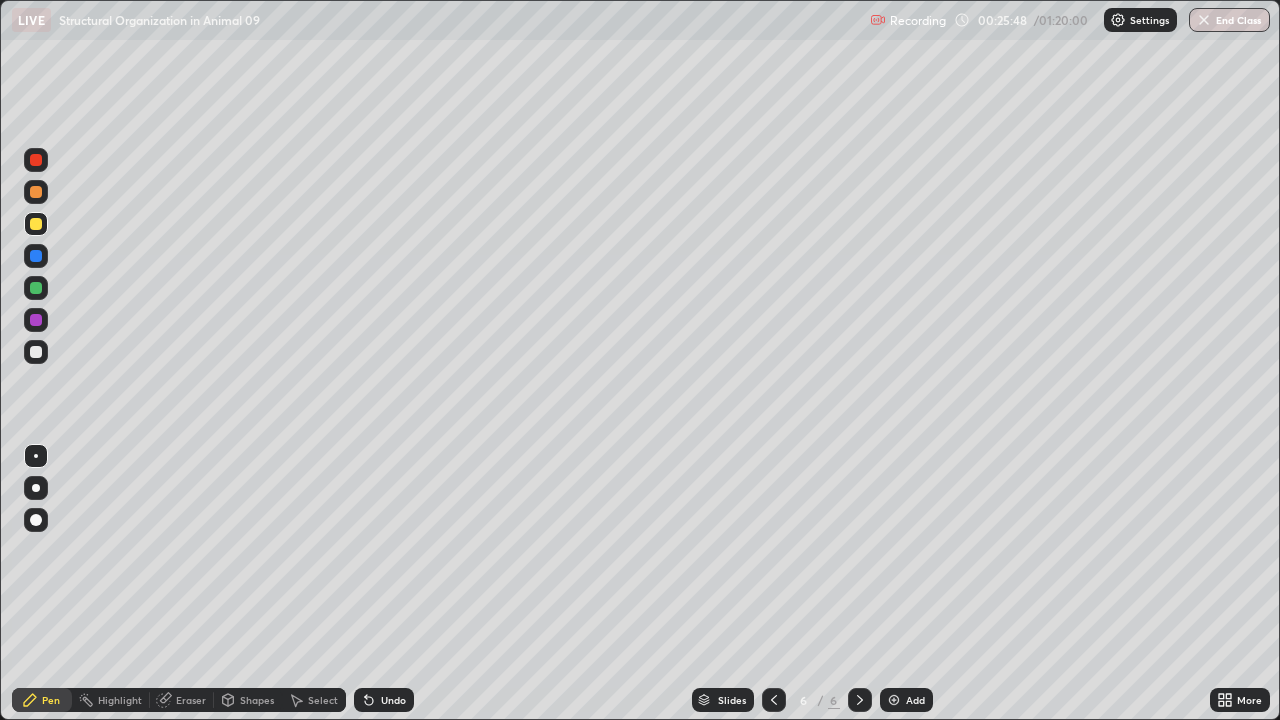 click at bounding box center (36, 352) 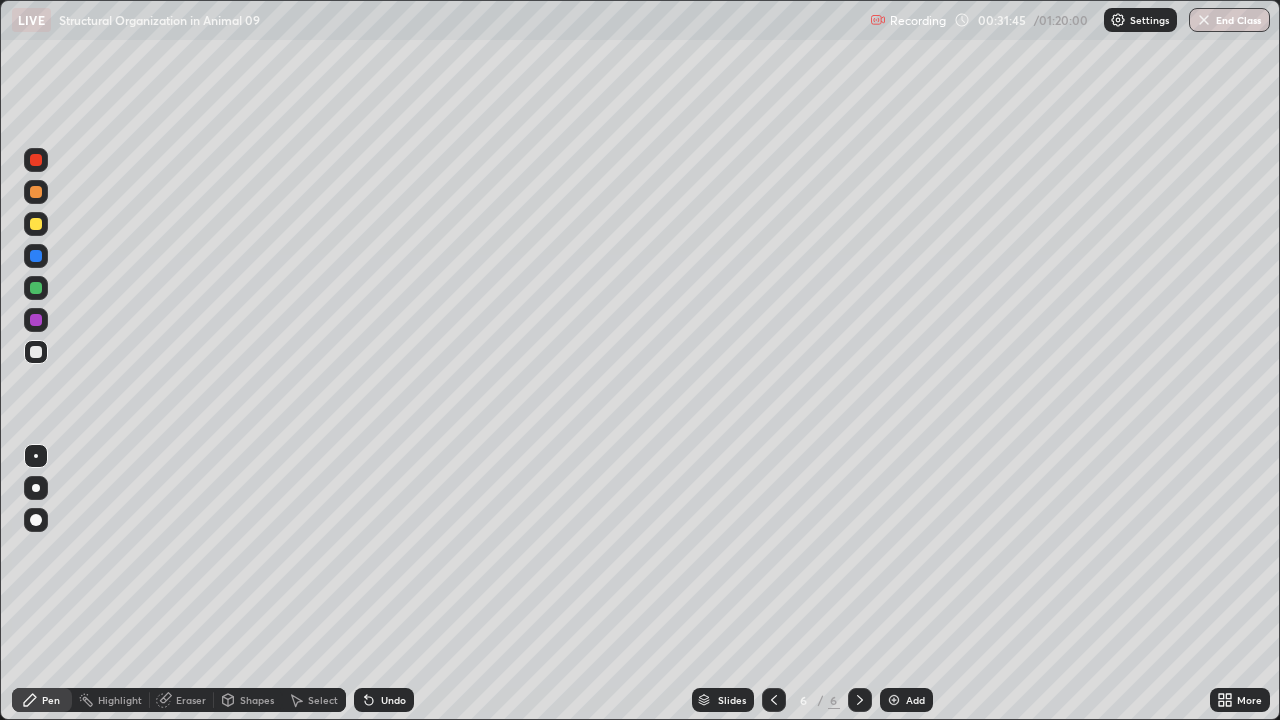 click on "Undo" at bounding box center (393, 700) 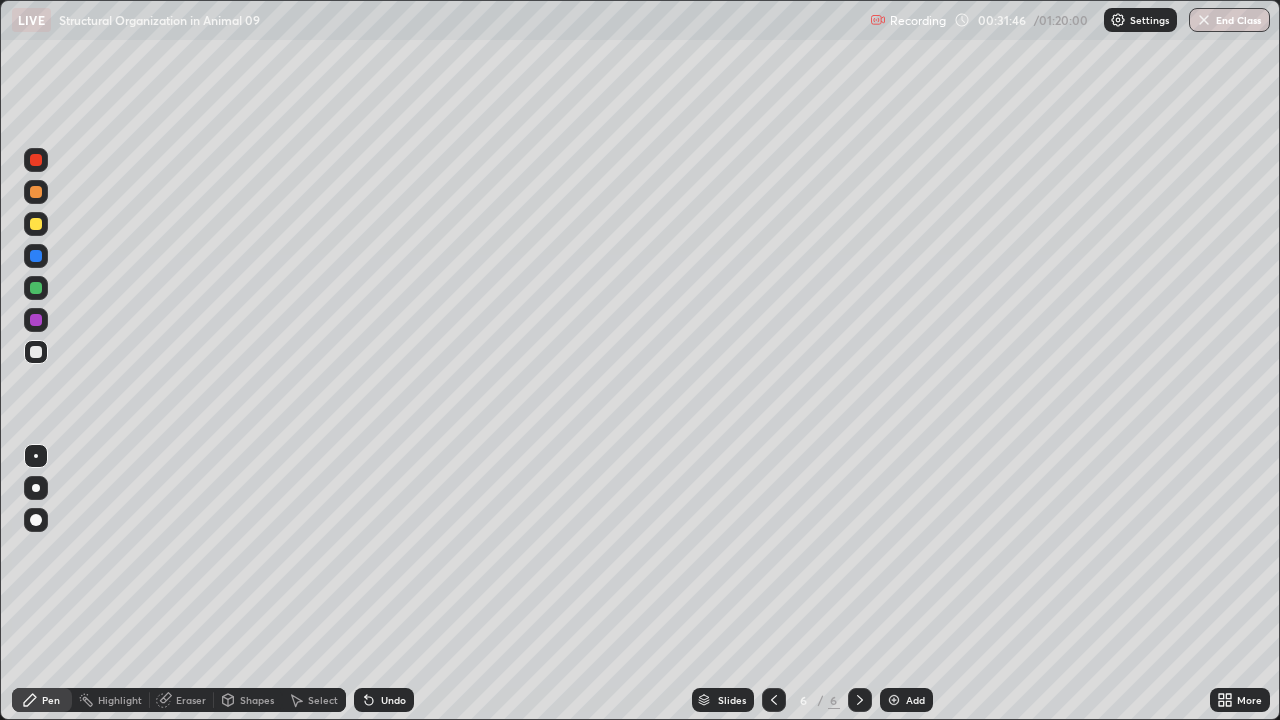click on "Undo" at bounding box center (384, 700) 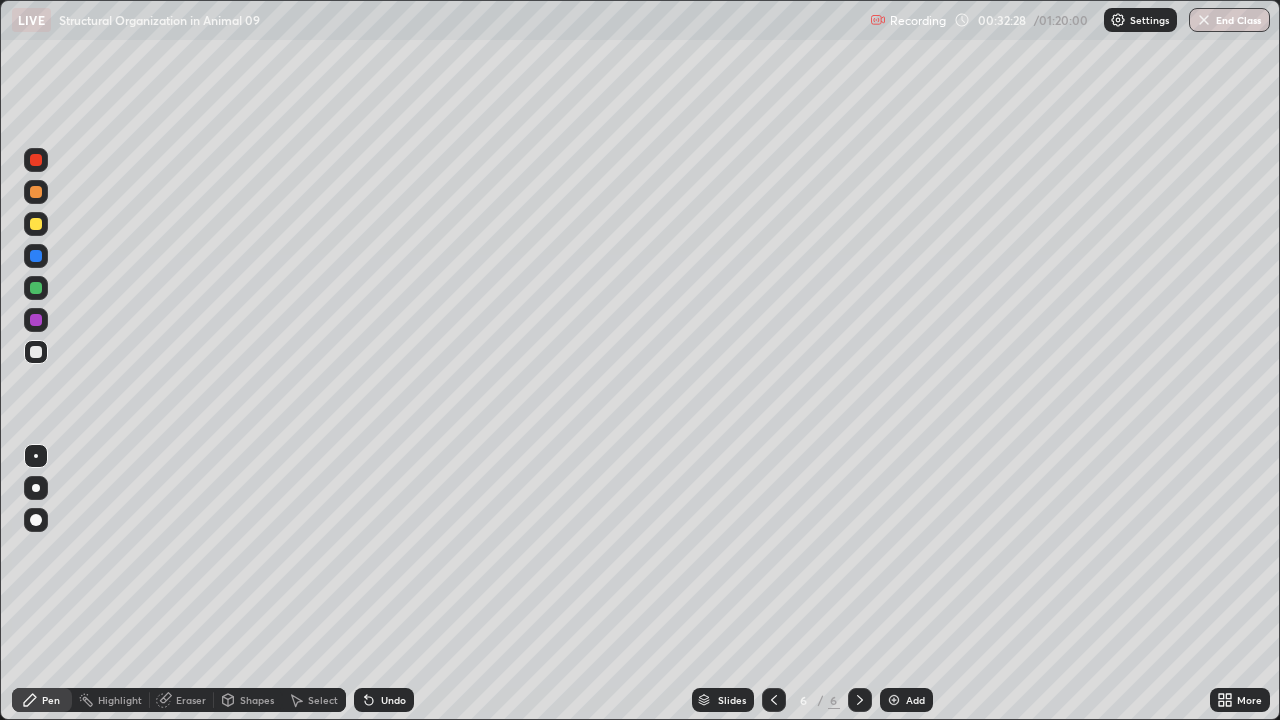 click on "Undo" at bounding box center [393, 700] 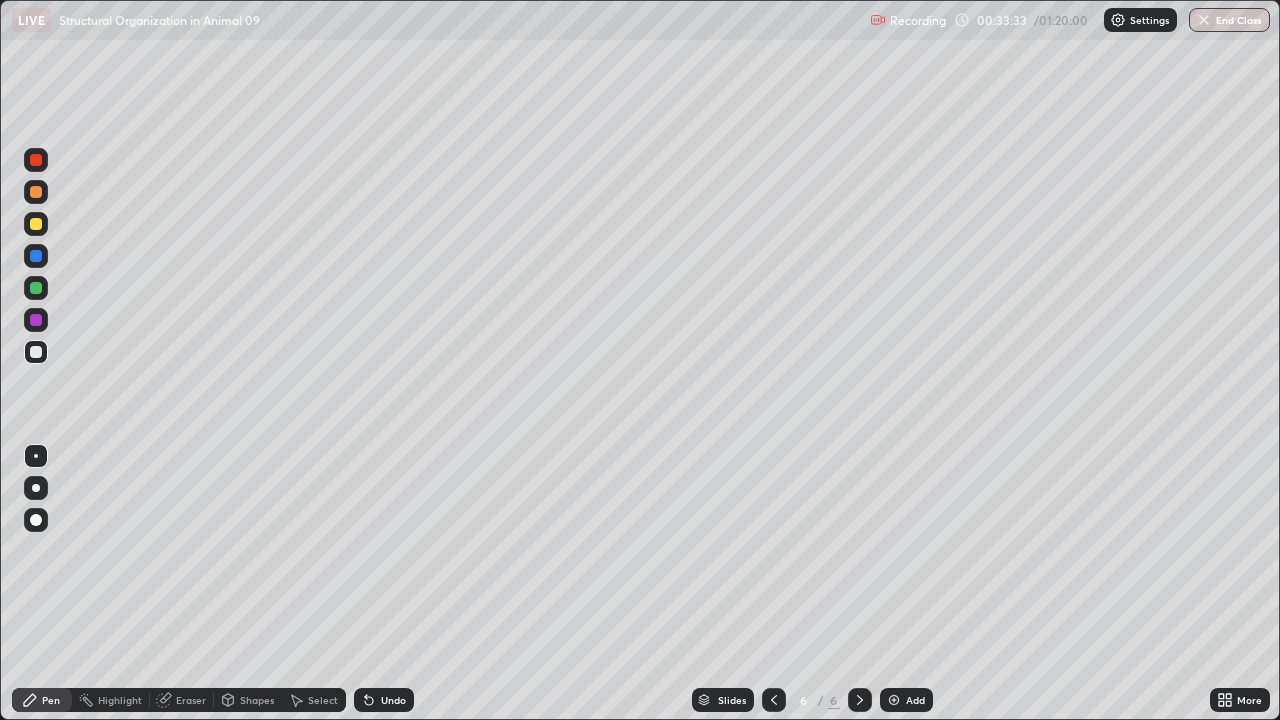 click at bounding box center [36, 488] 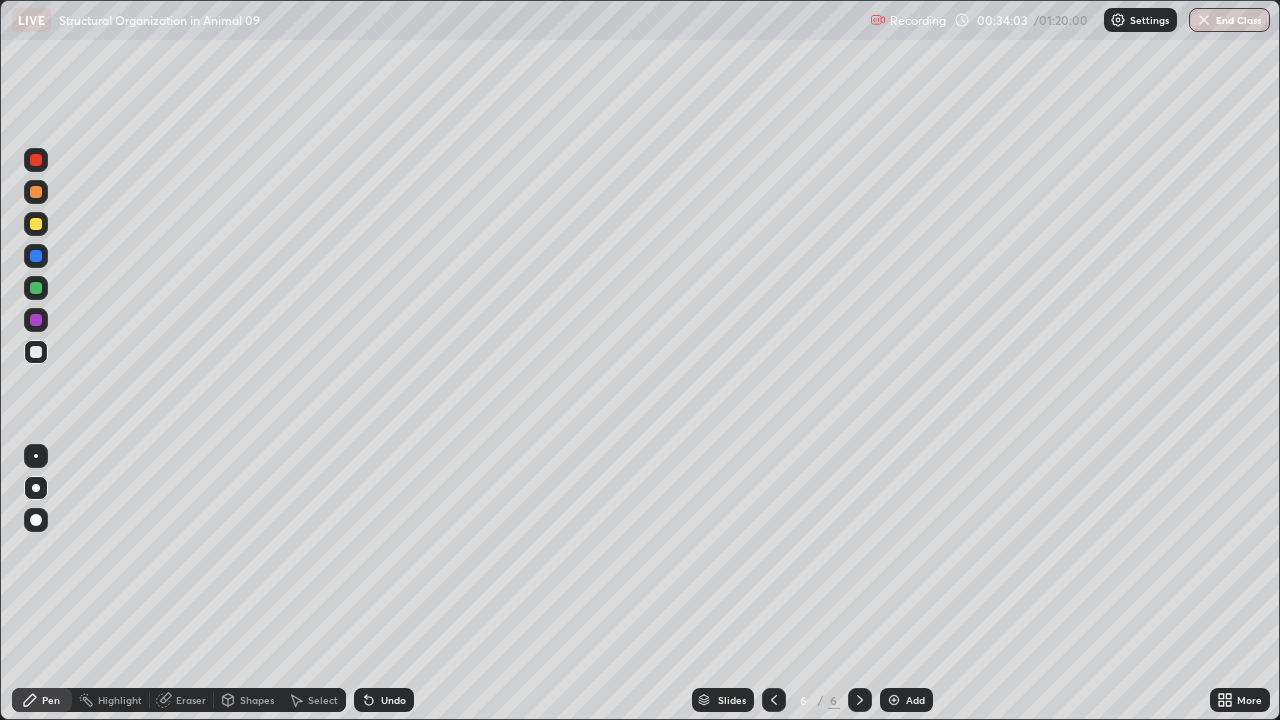 click at bounding box center (36, 160) 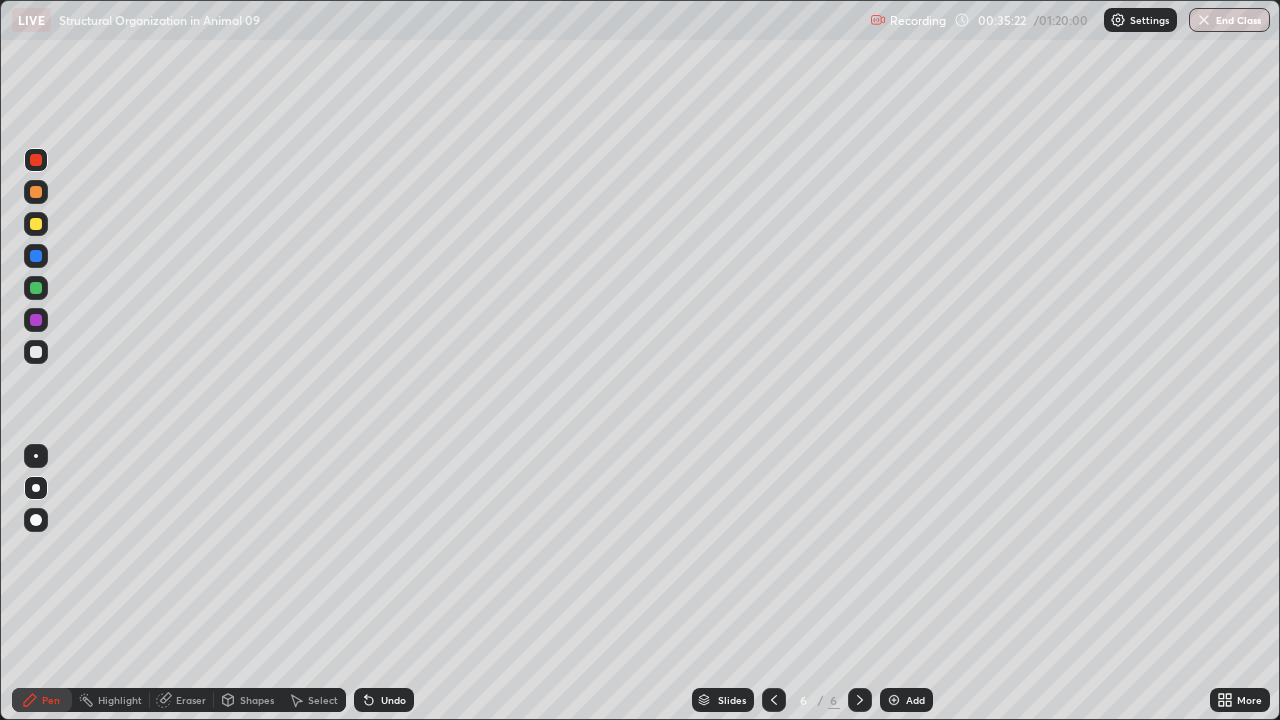 click on "Add" at bounding box center [915, 700] 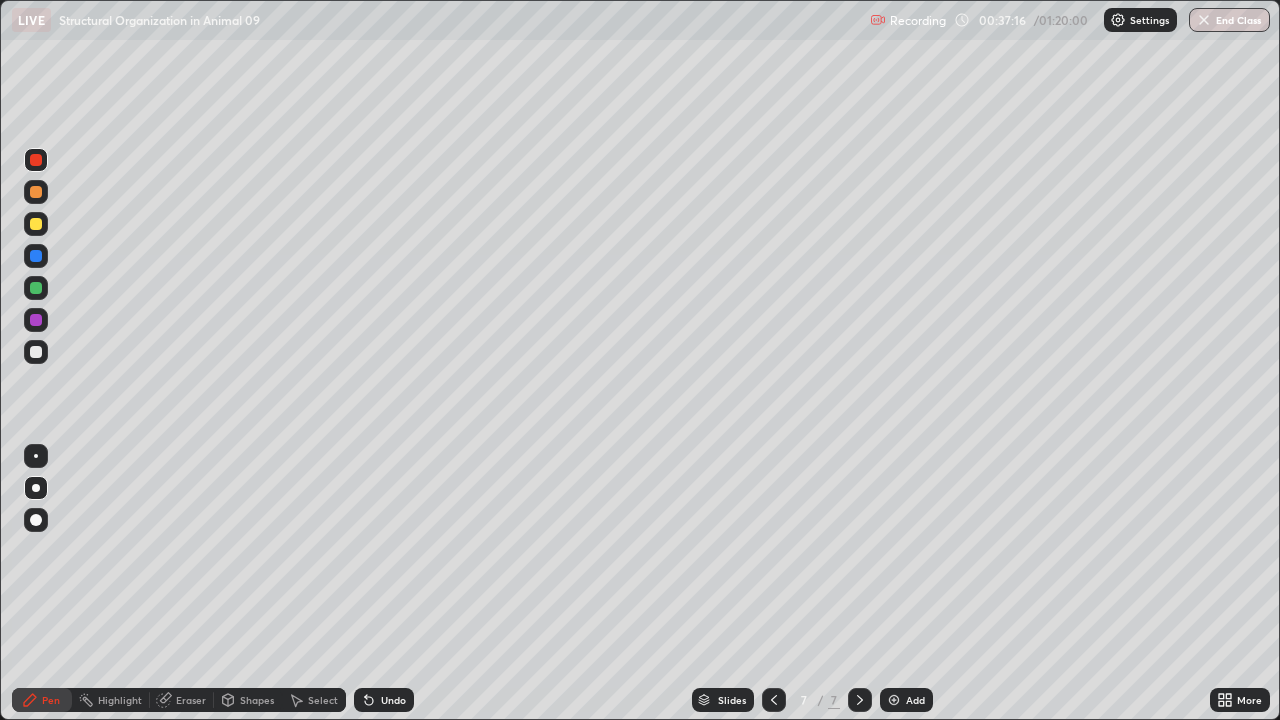 click at bounding box center (36, 352) 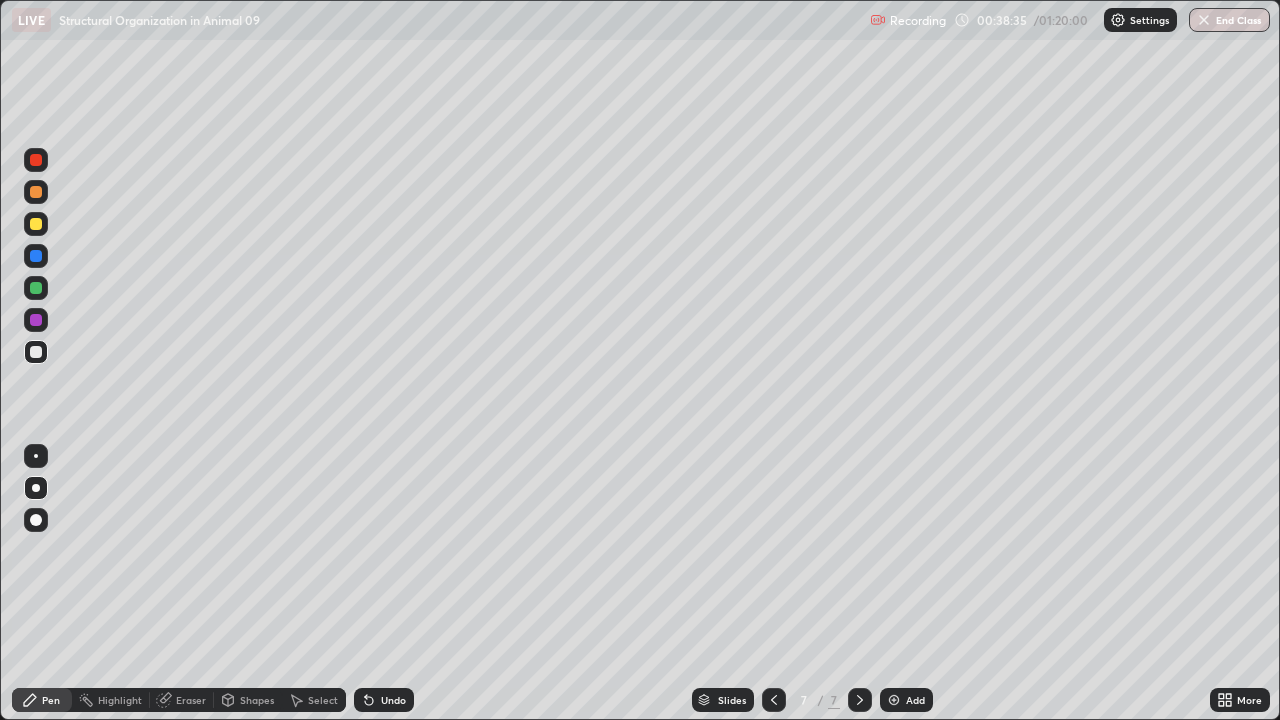click at bounding box center (36, 224) 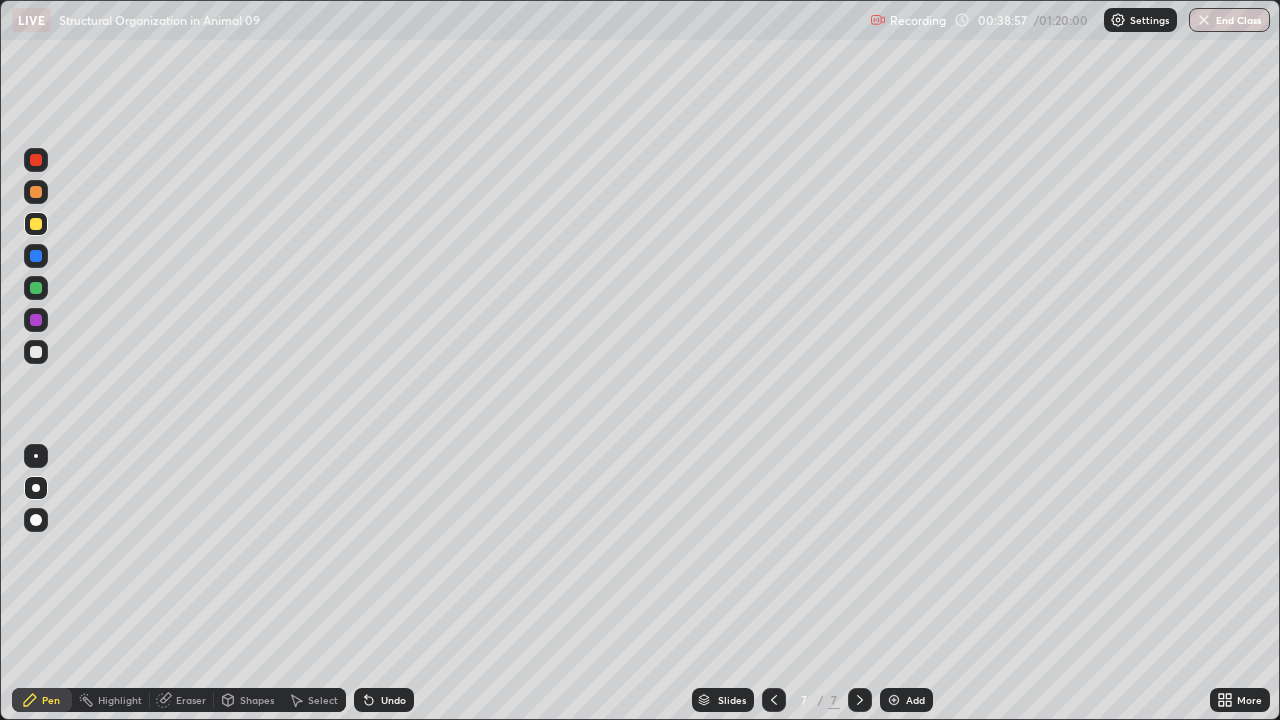click on "Add" at bounding box center (915, 700) 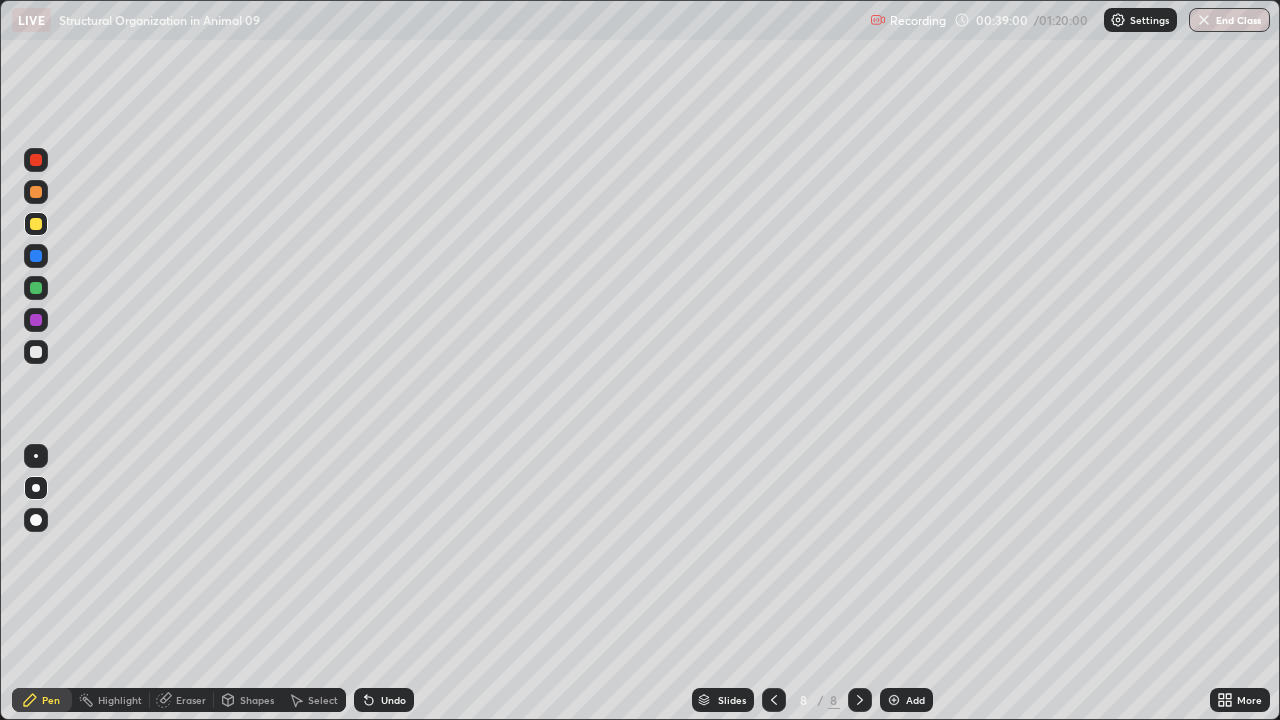 click at bounding box center (36, 352) 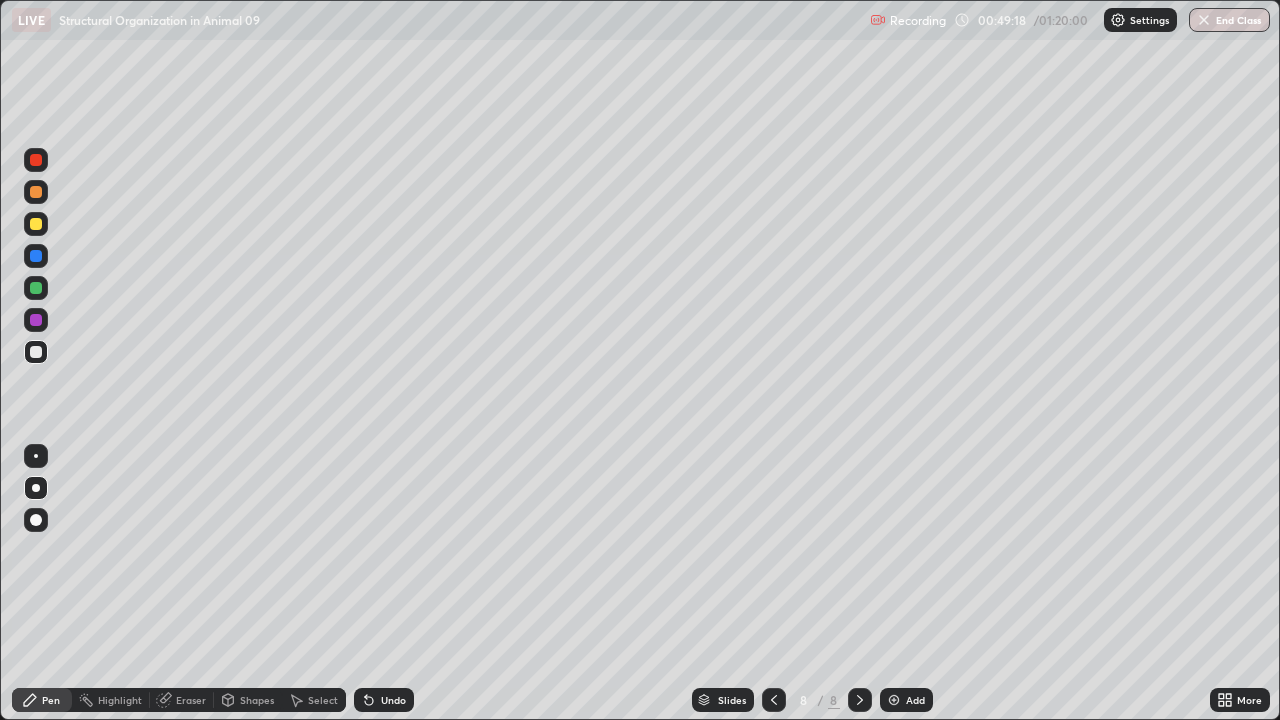 click on "Add" at bounding box center (915, 700) 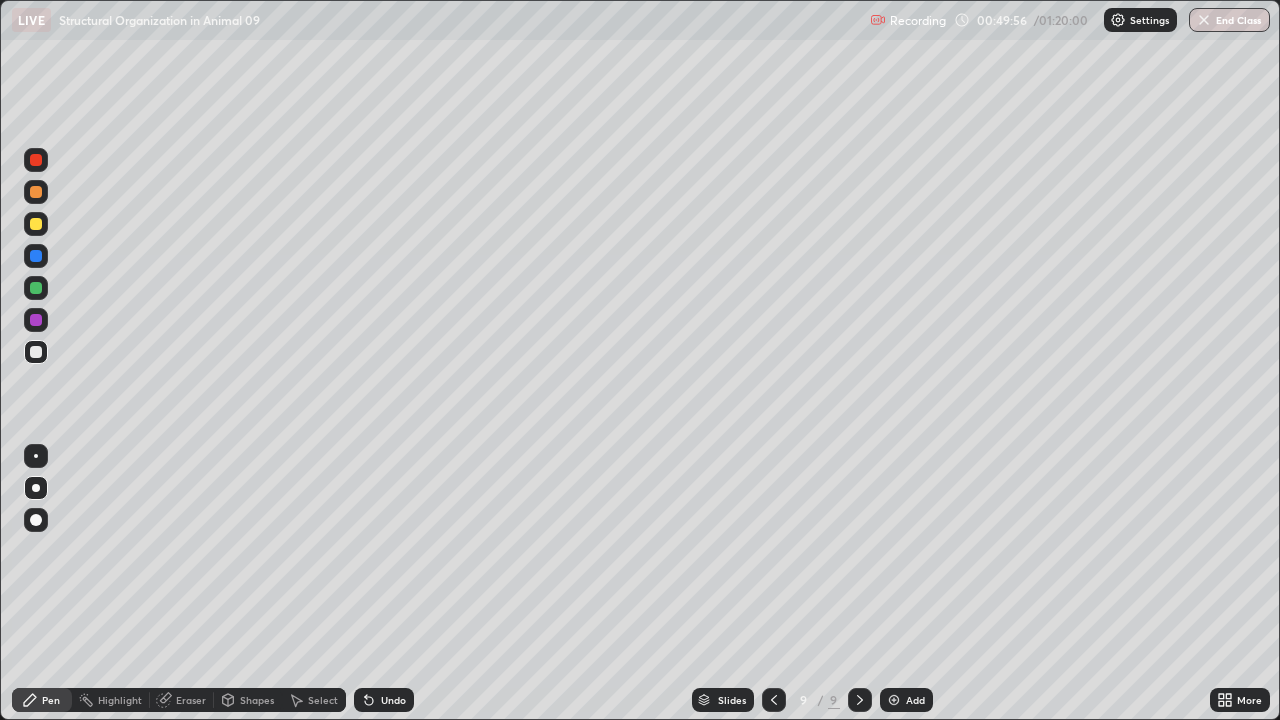click at bounding box center (36, 288) 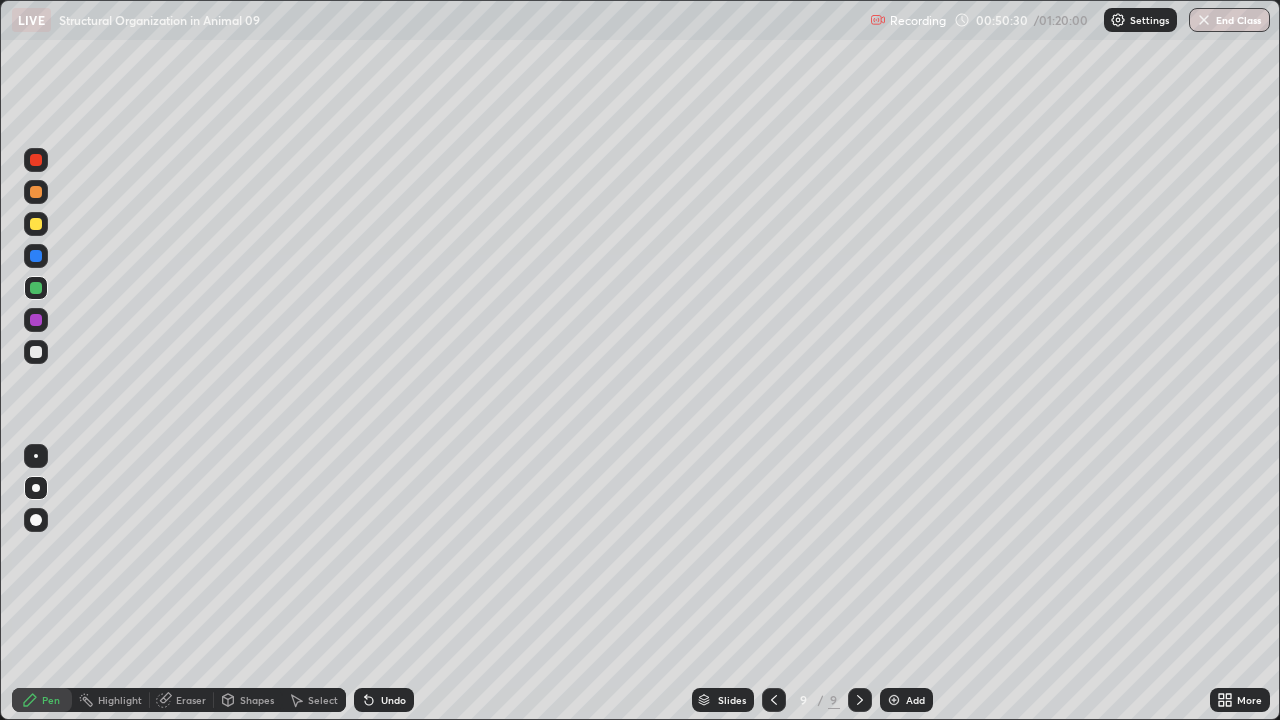click at bounding box center [36, 224] 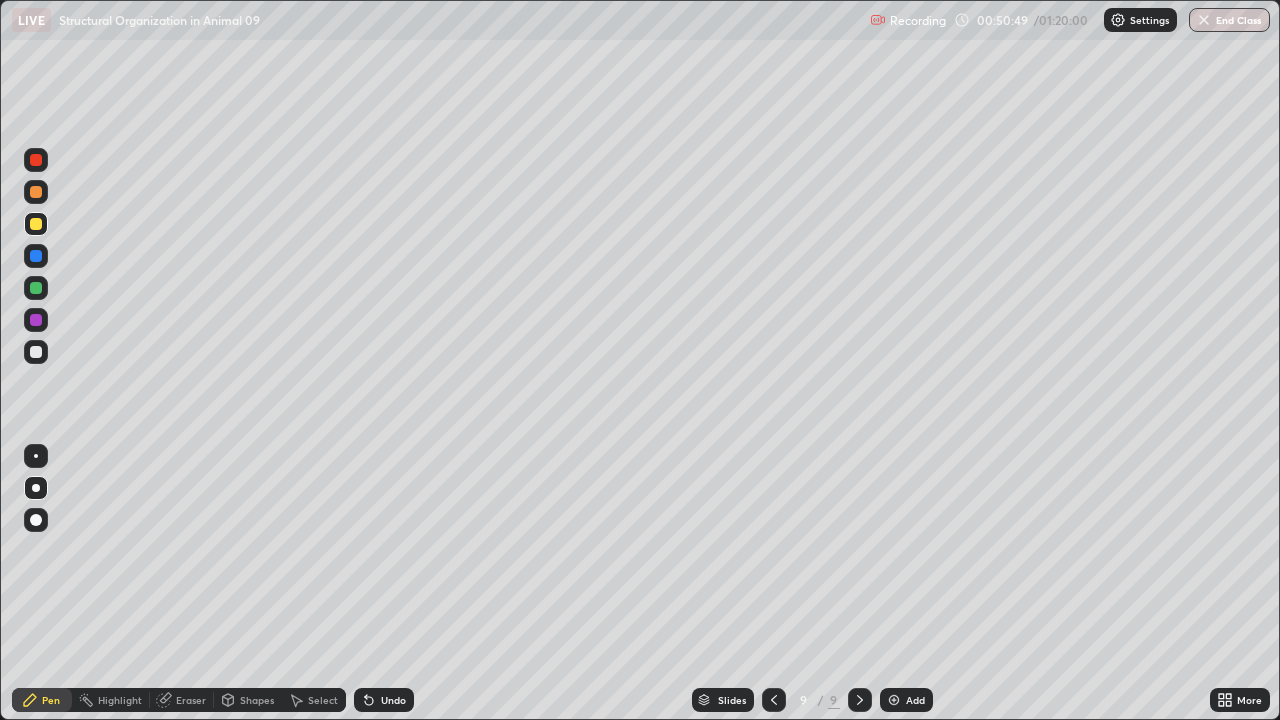 click at bounding box center [36, 192] 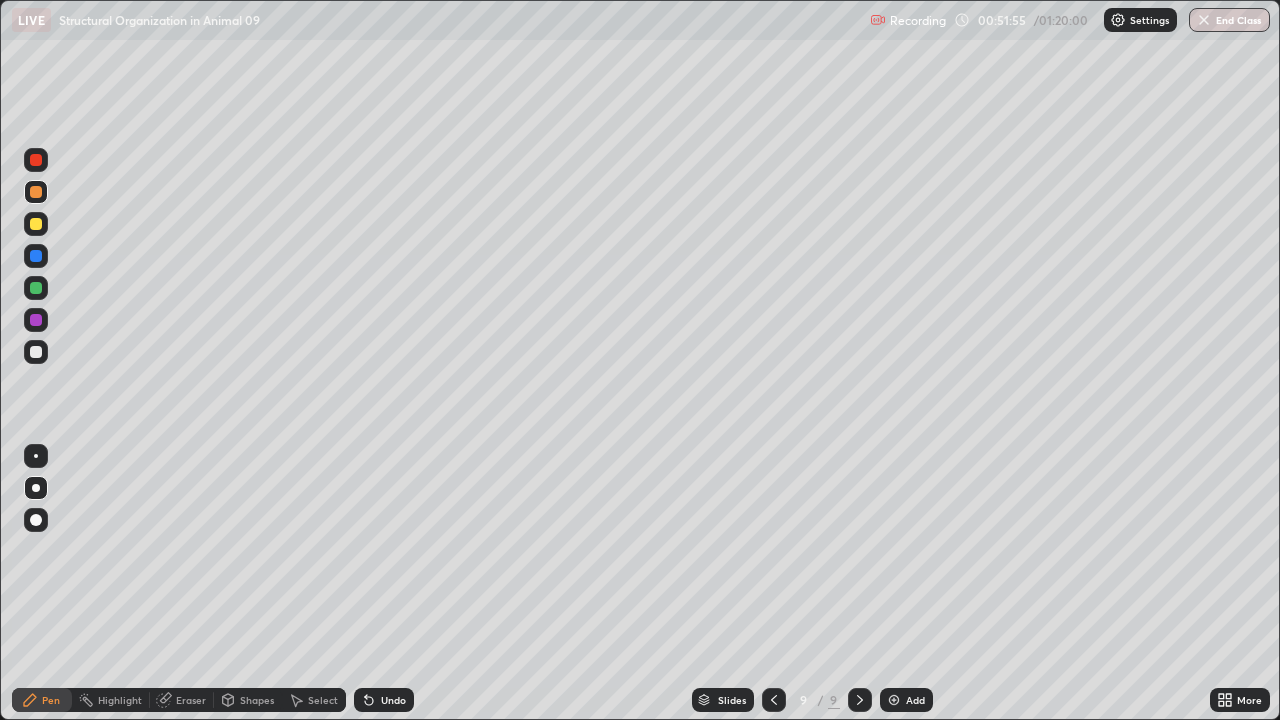 click at bounding box center (36, 352) 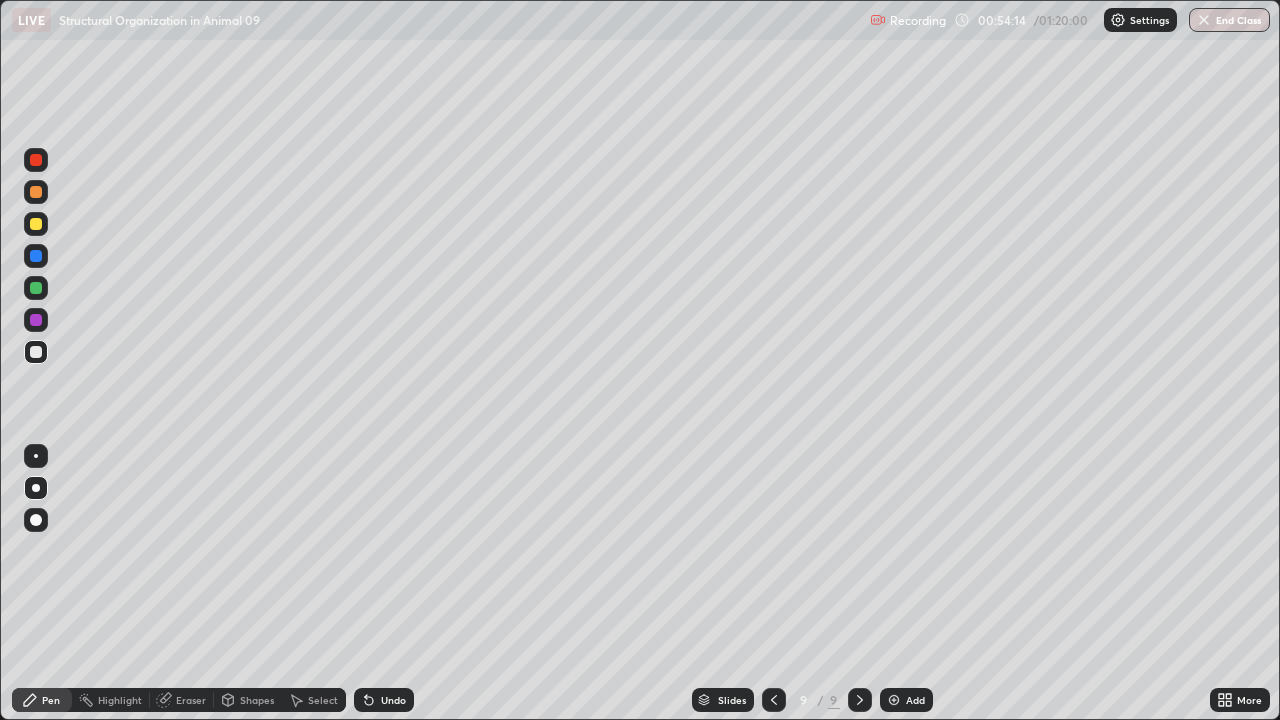 click on "Add" at bounding box center [906, 700] 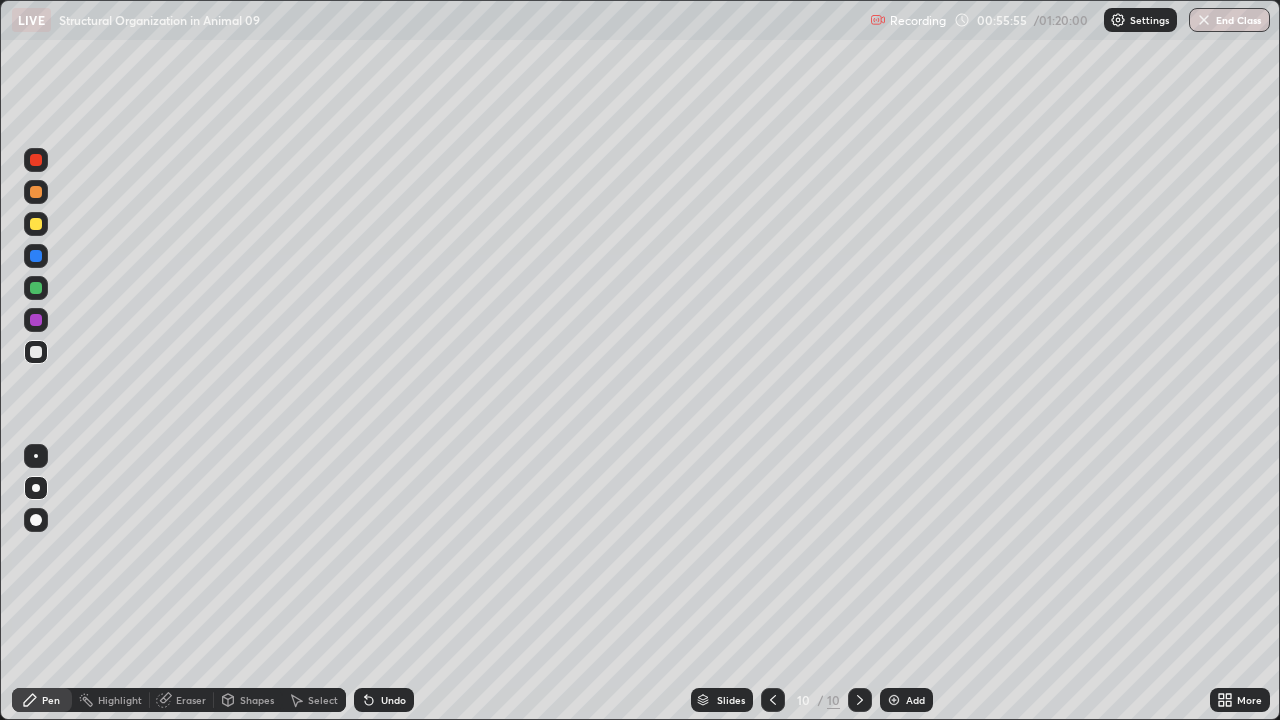 click on "Add" at bounding box center [915, 700] 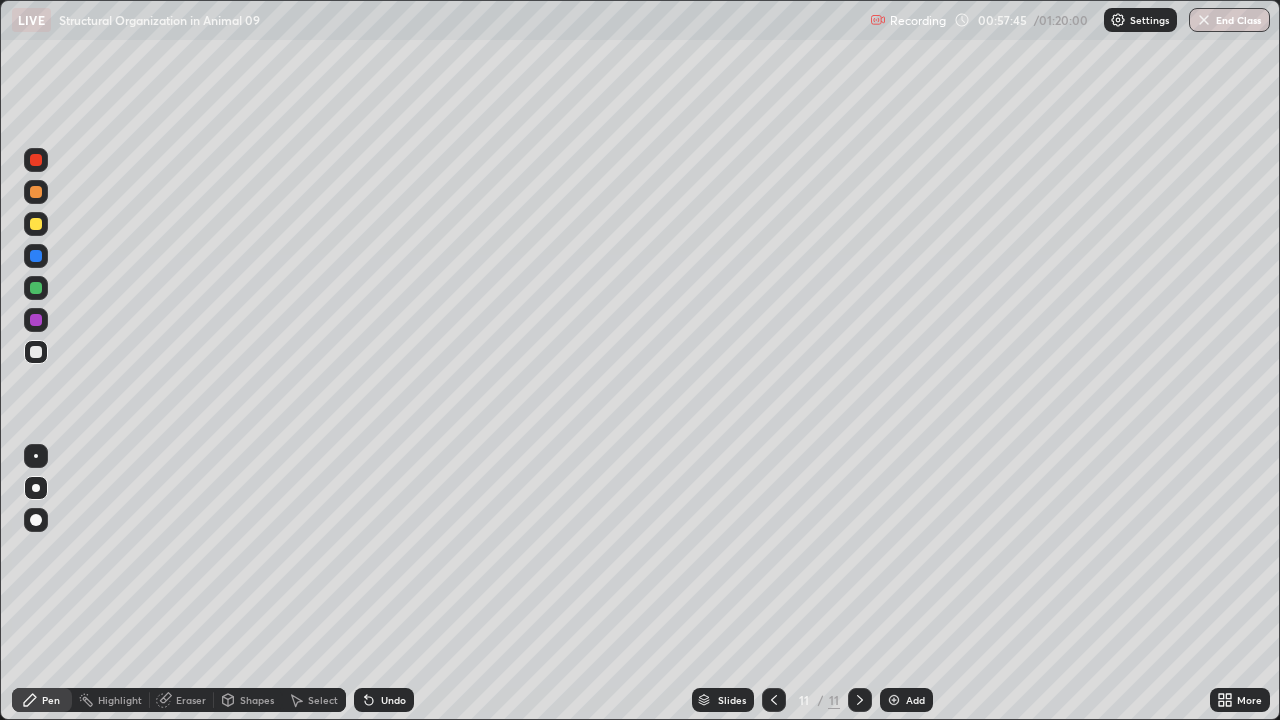 click at bounding box center [36, 224] 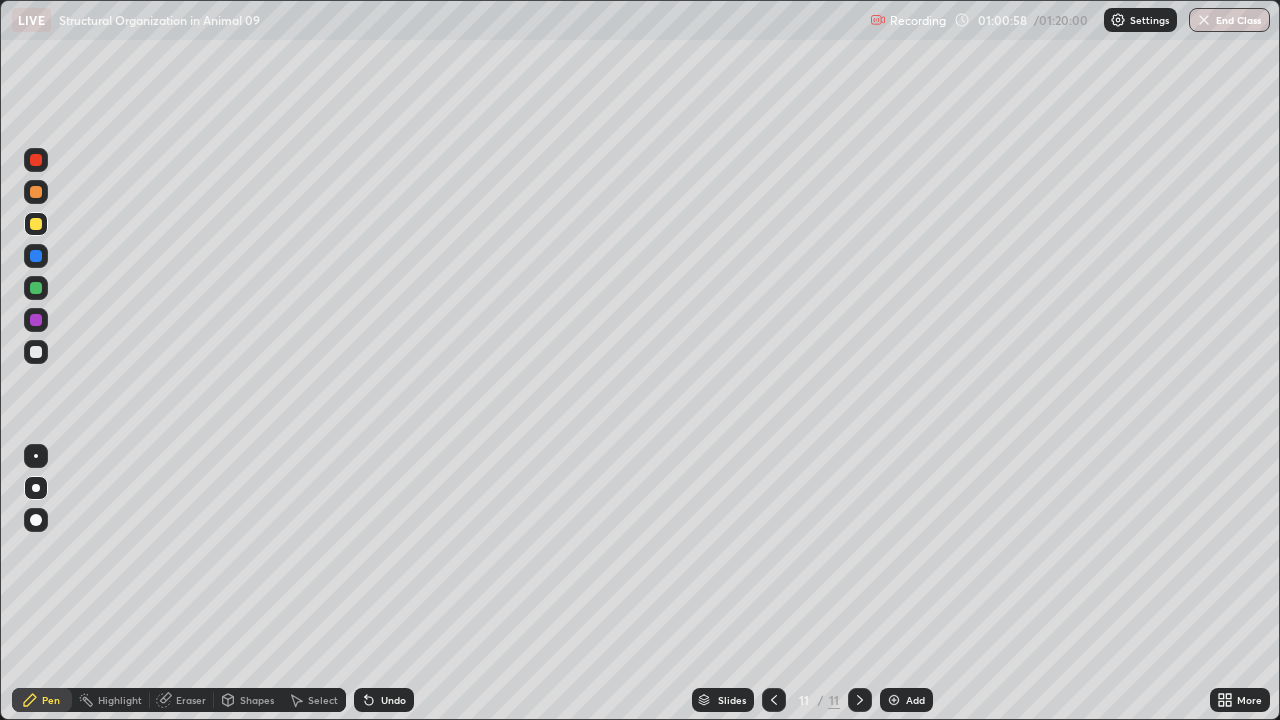 click at bounding box center [36, 352] 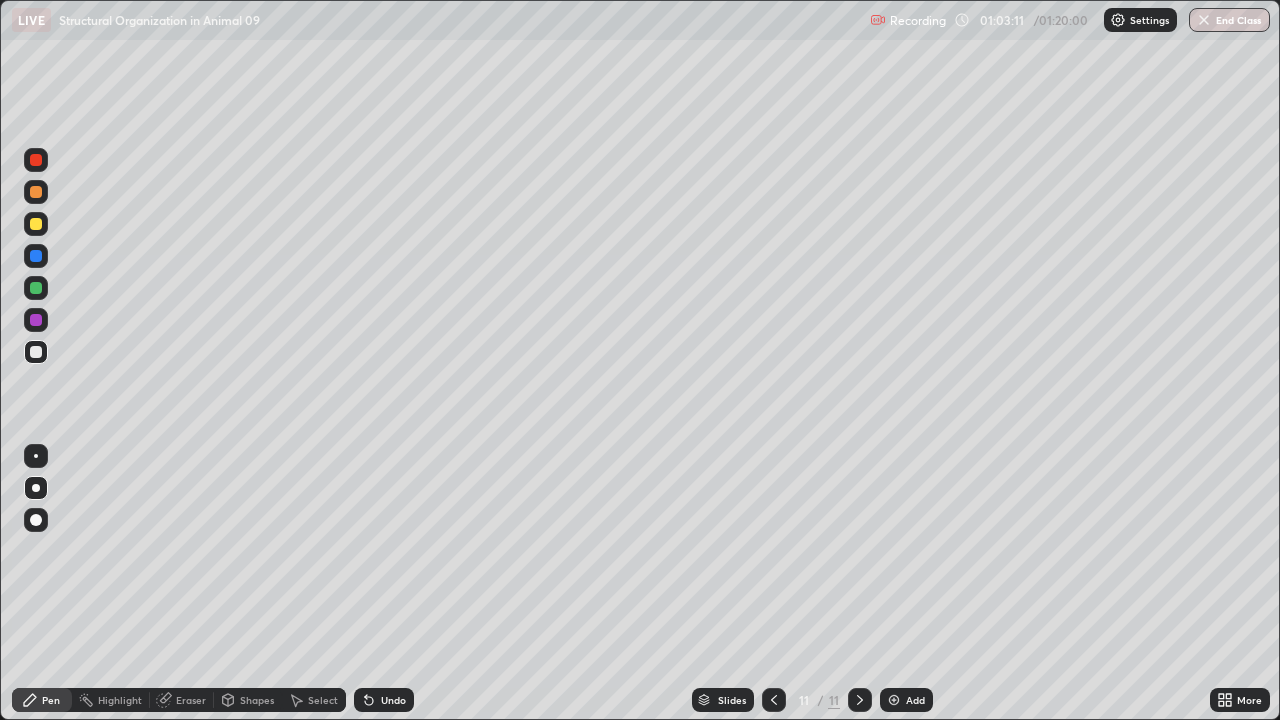 click 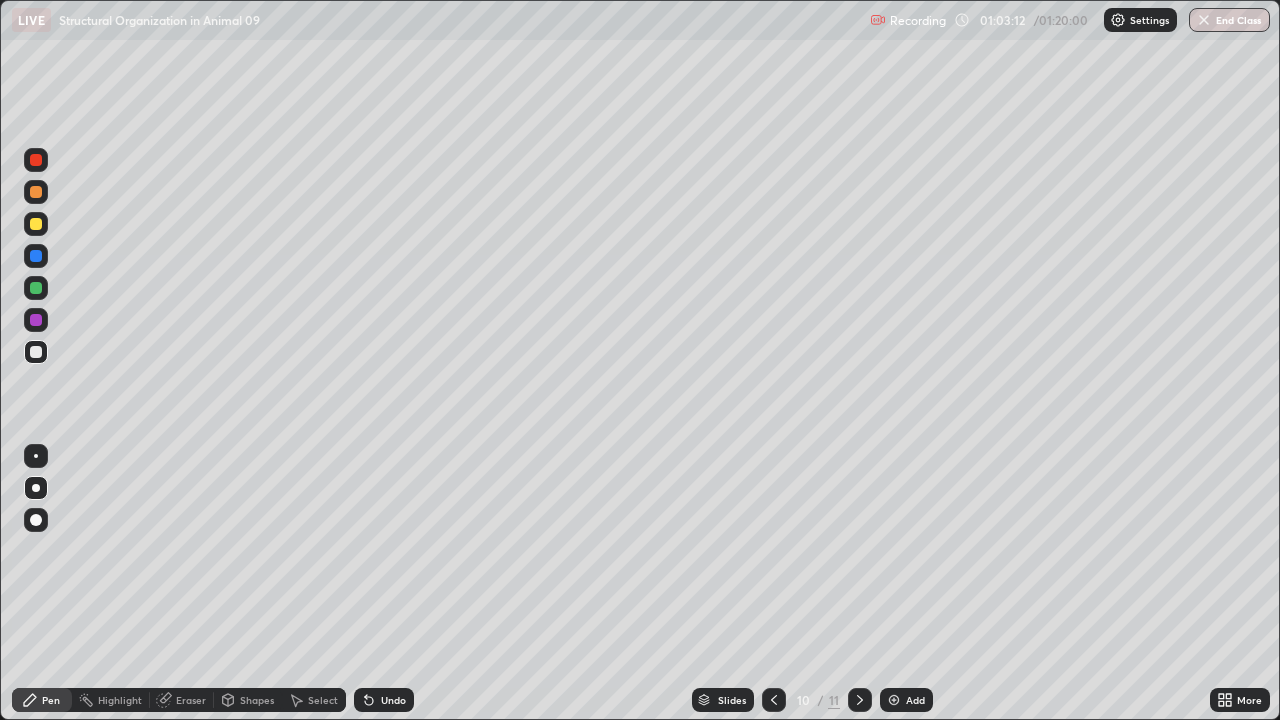 click at bounding box center [774, 700] 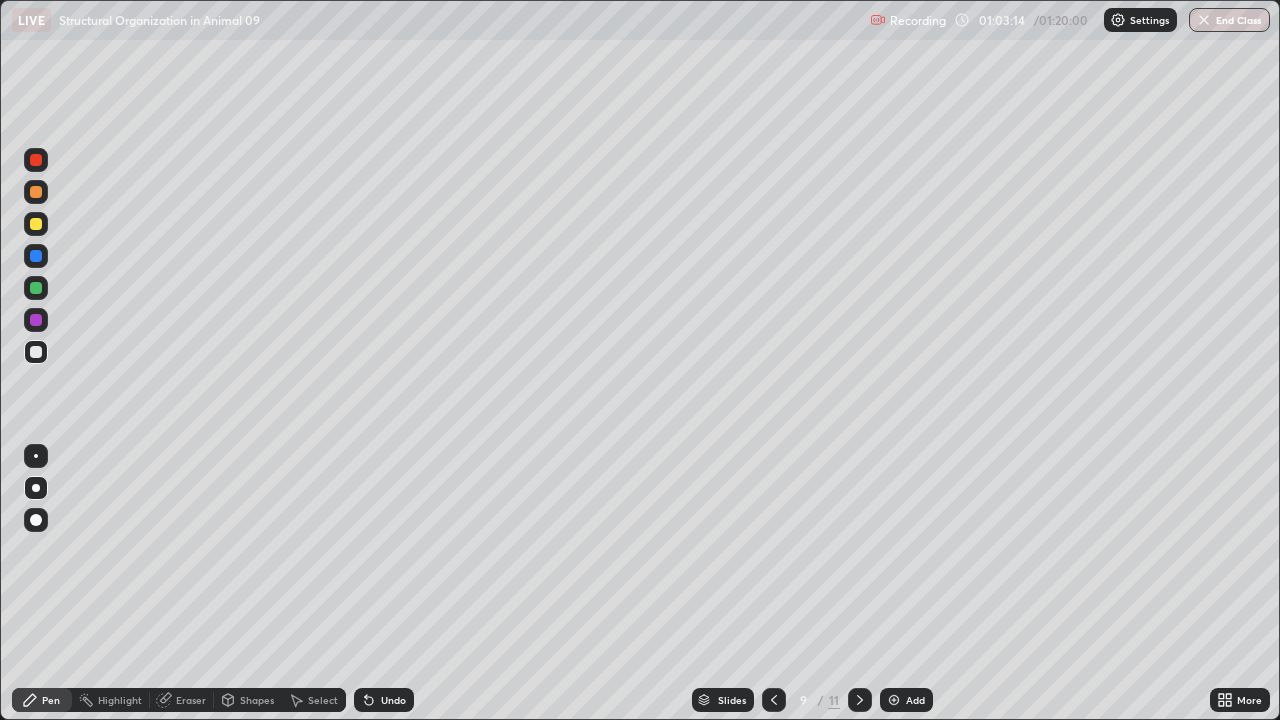click 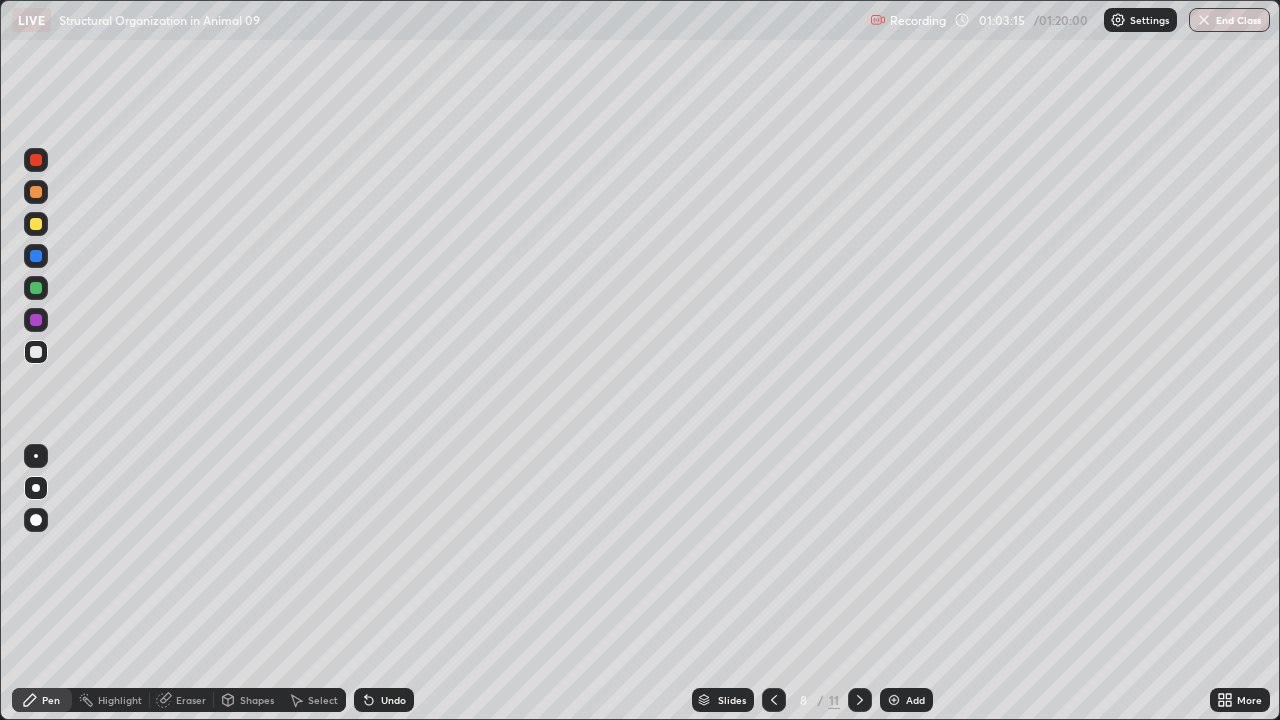 click 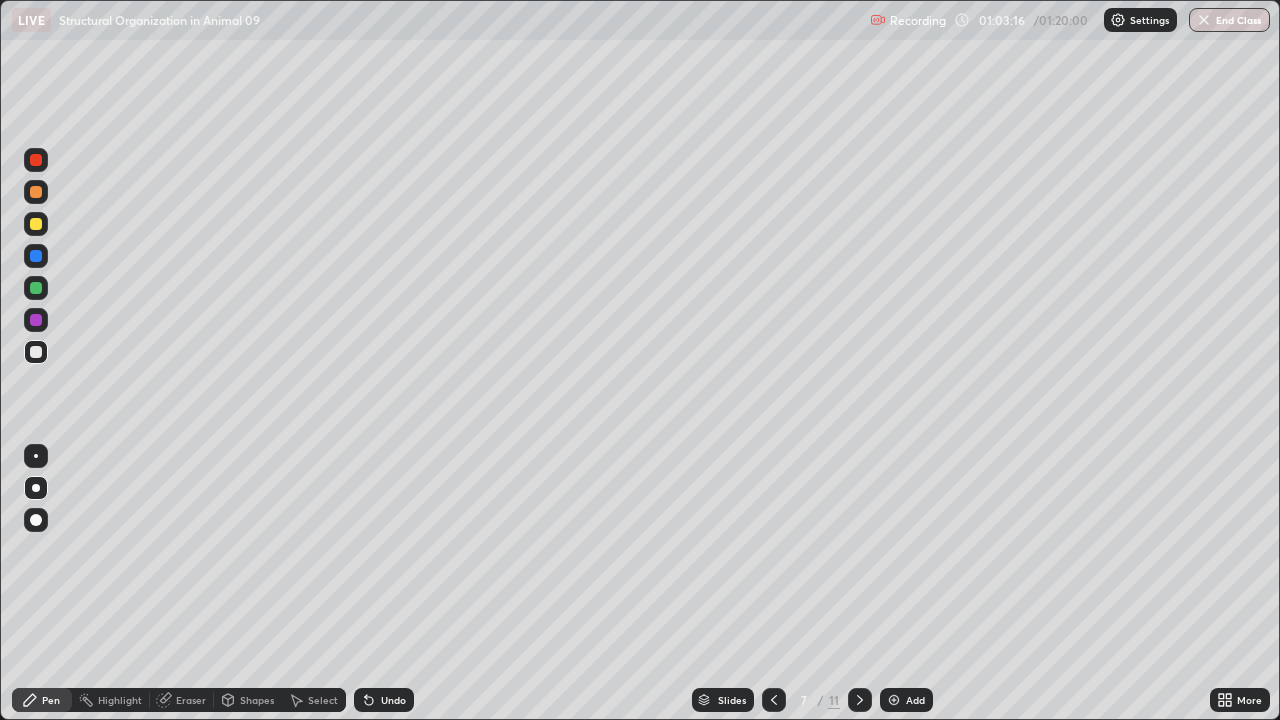 click 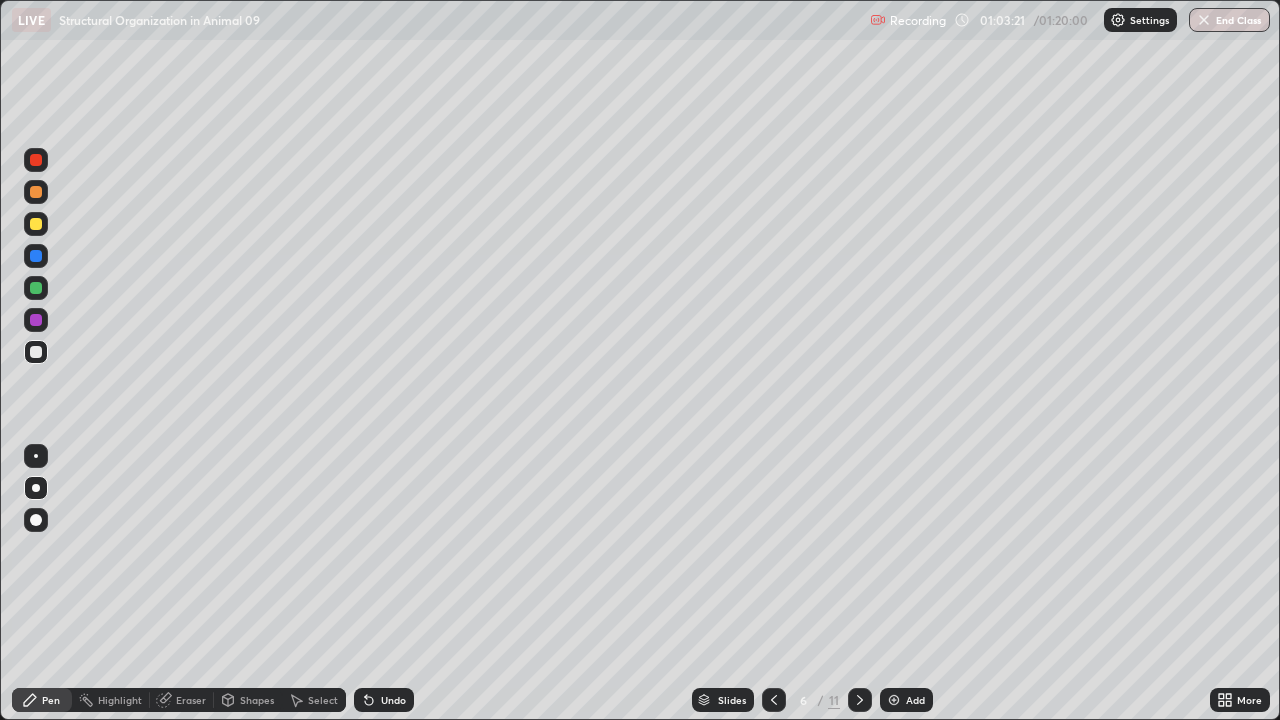 click at bounding box center (36, 160) 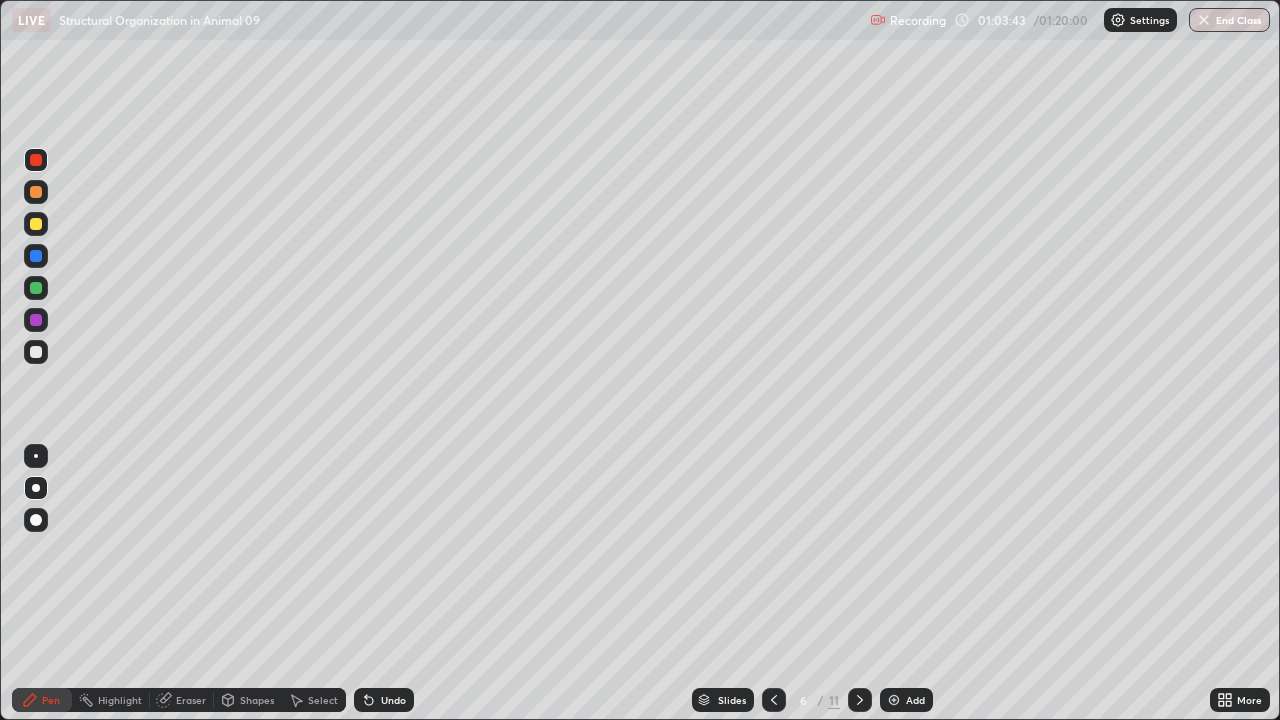 click 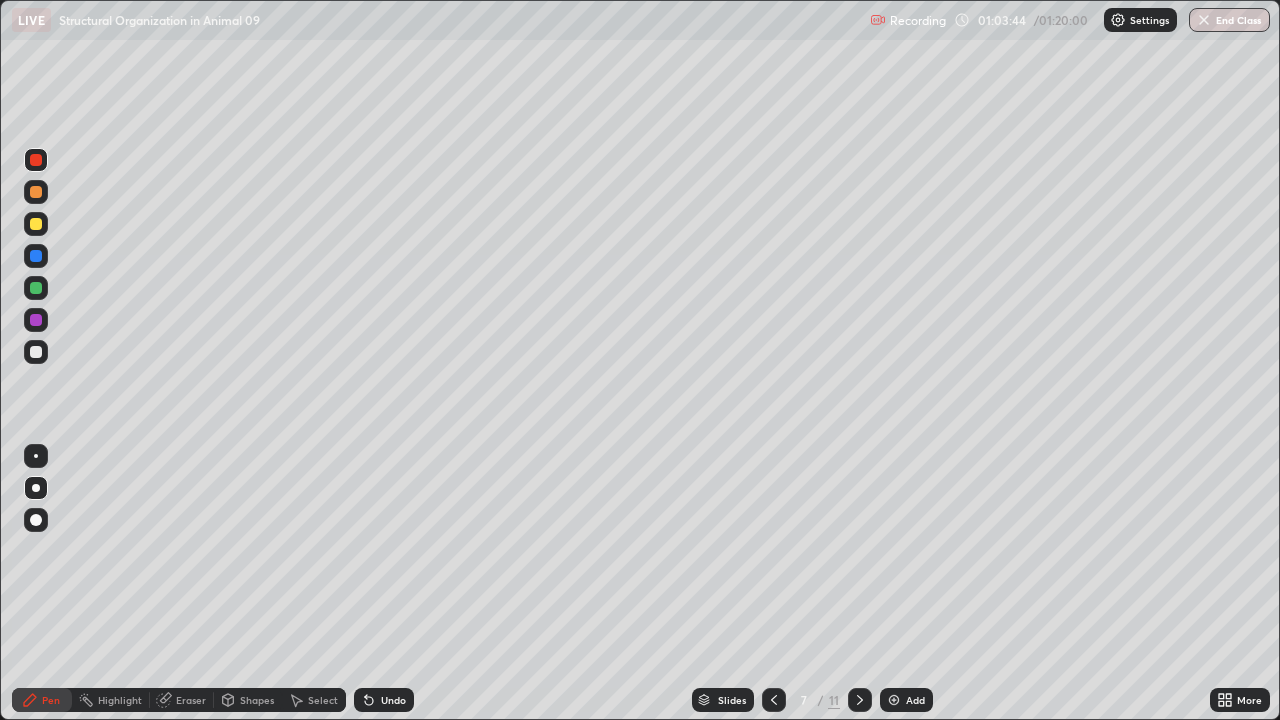 click 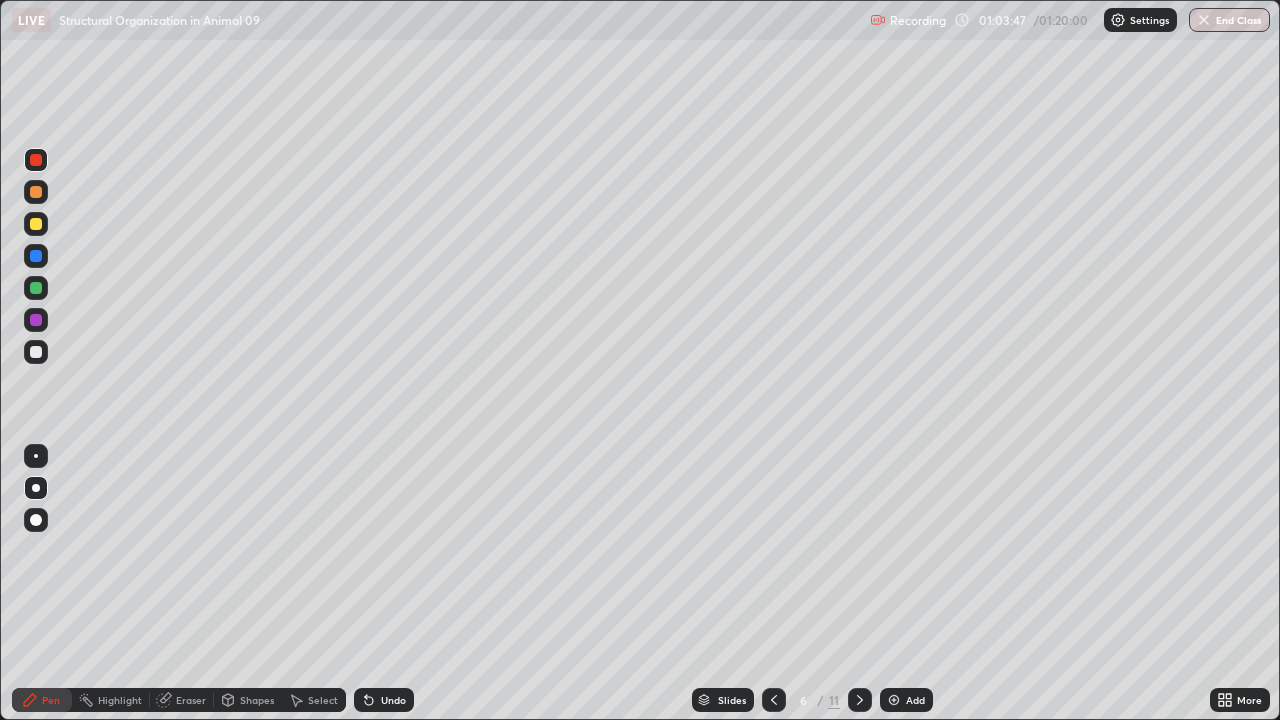 click 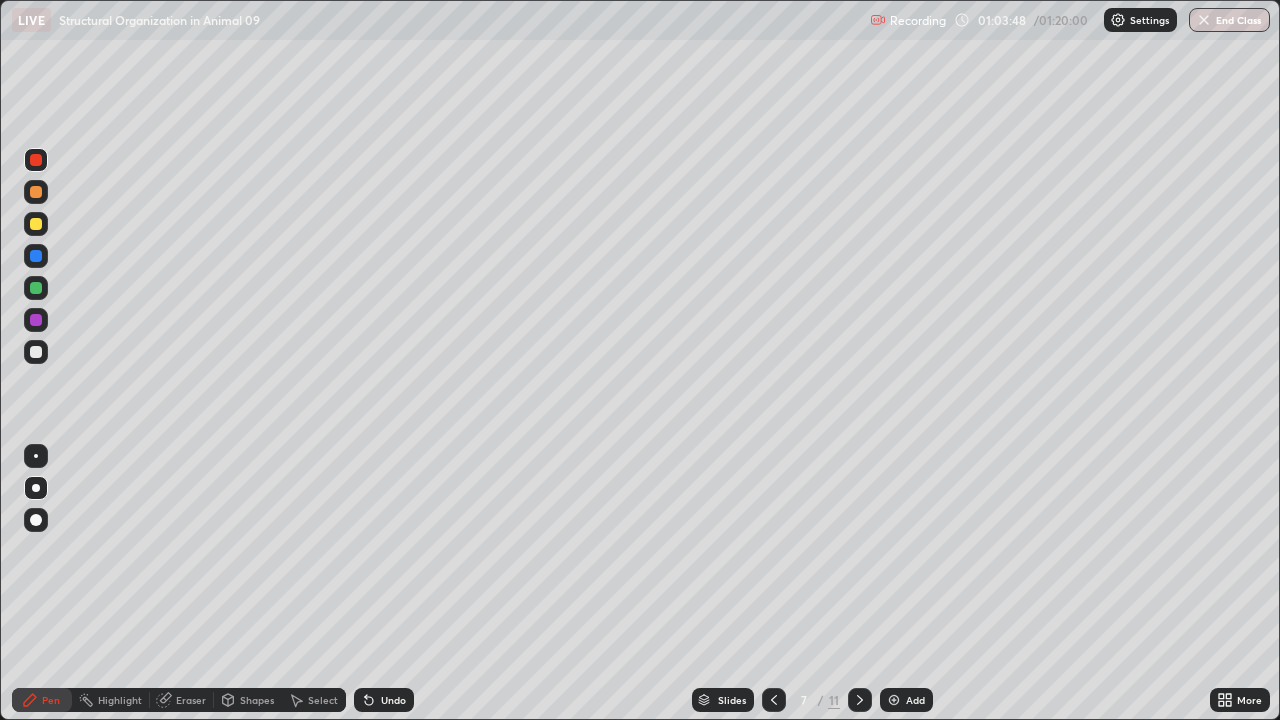 click at bounding box center (860, 700) 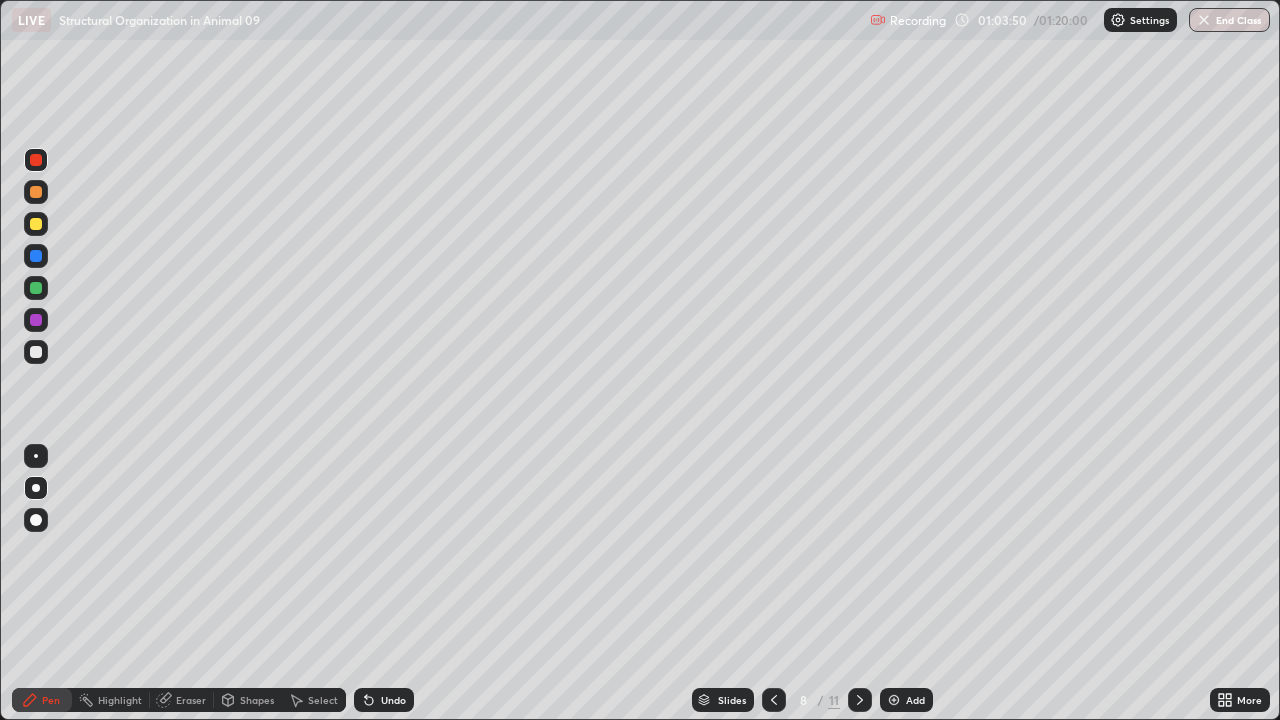 click 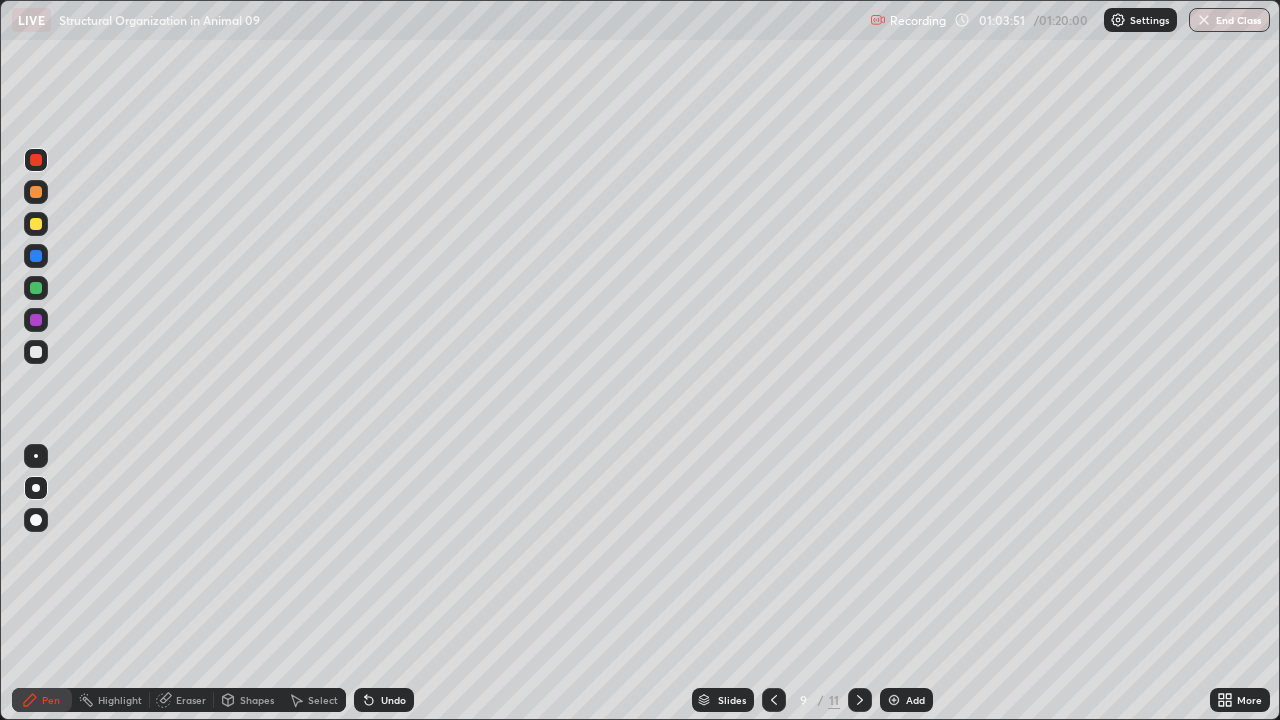 click 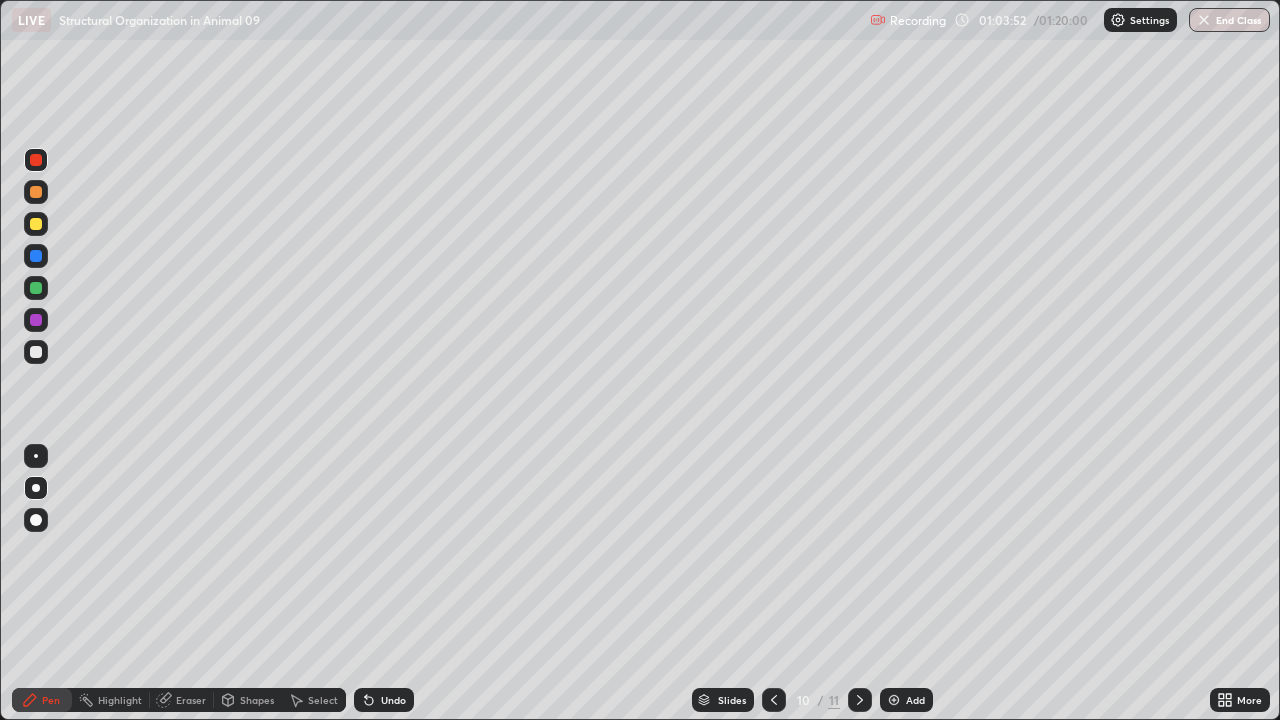 click at bounding box center [860, 700] 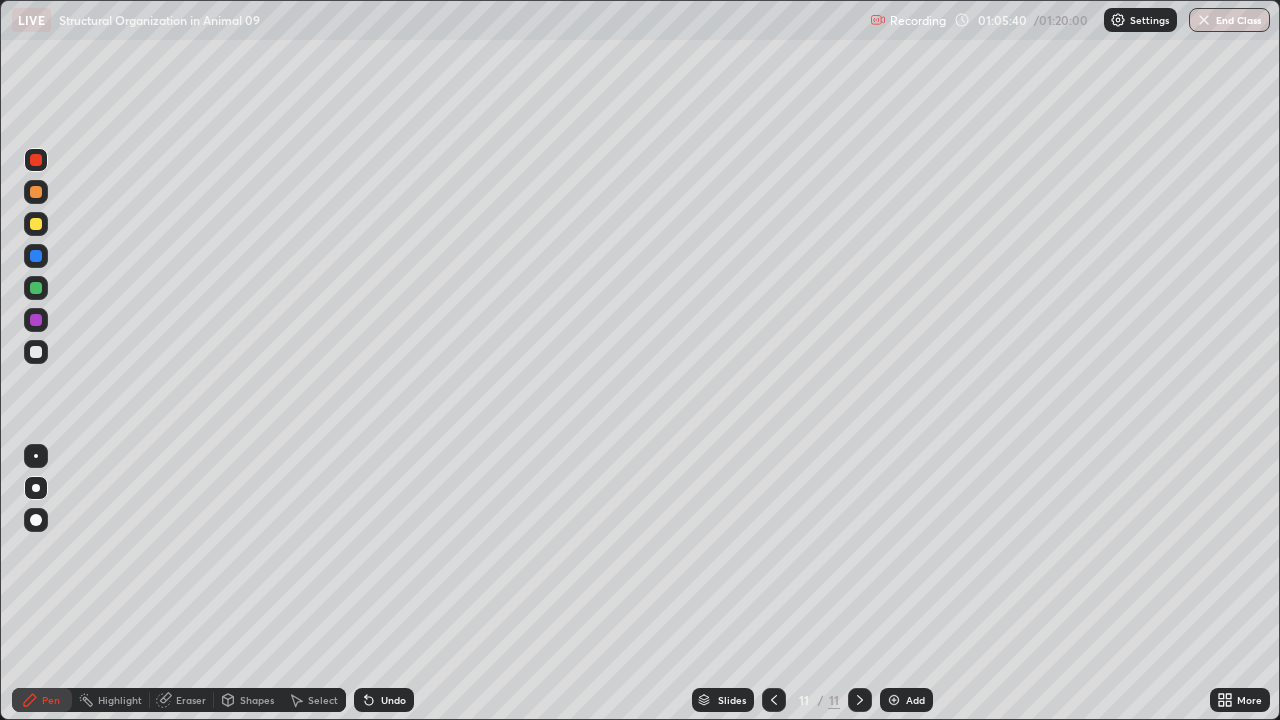 click on "Add" at bounding box center [906, 700] 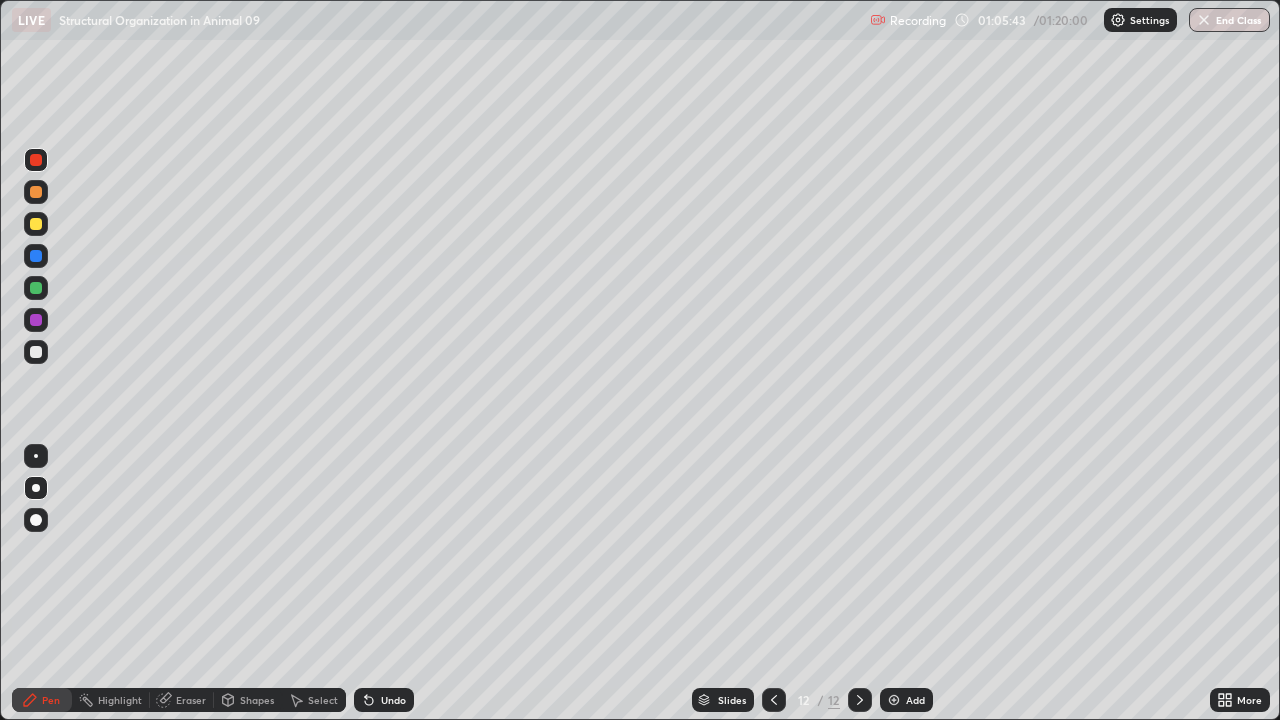 click at bounding box center (36, 352) 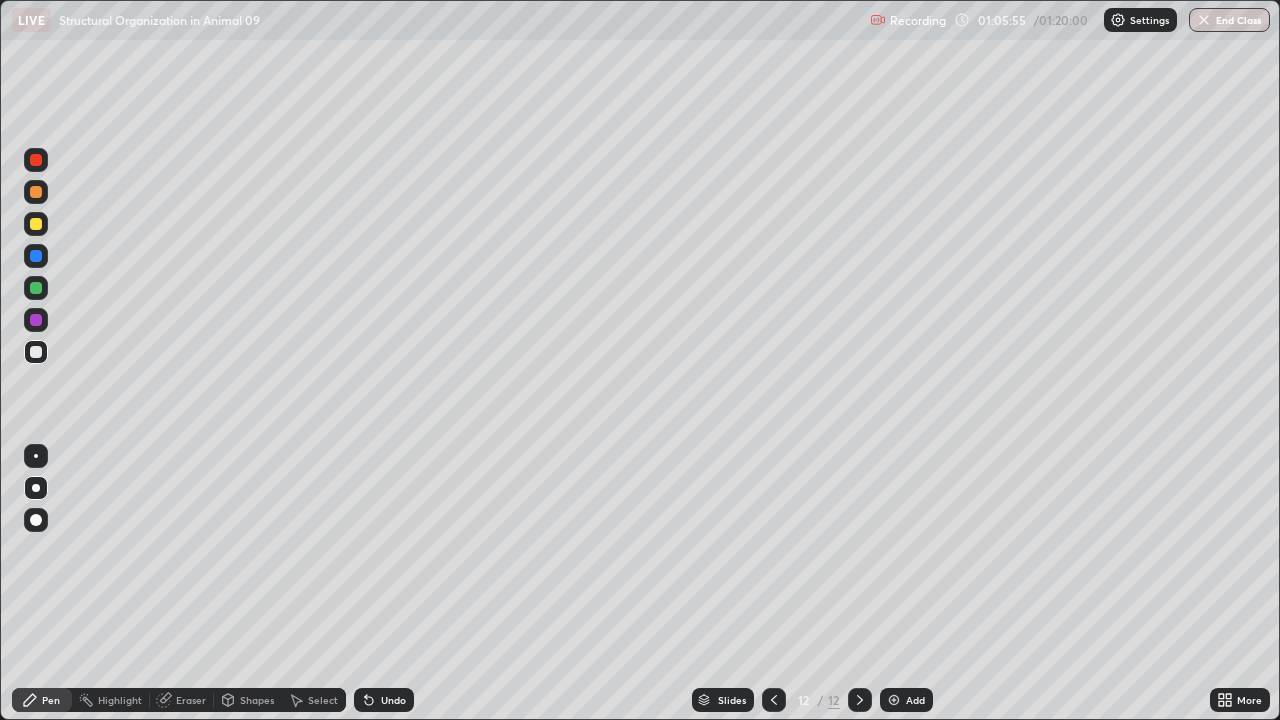 click at bounding box center (36, 352) 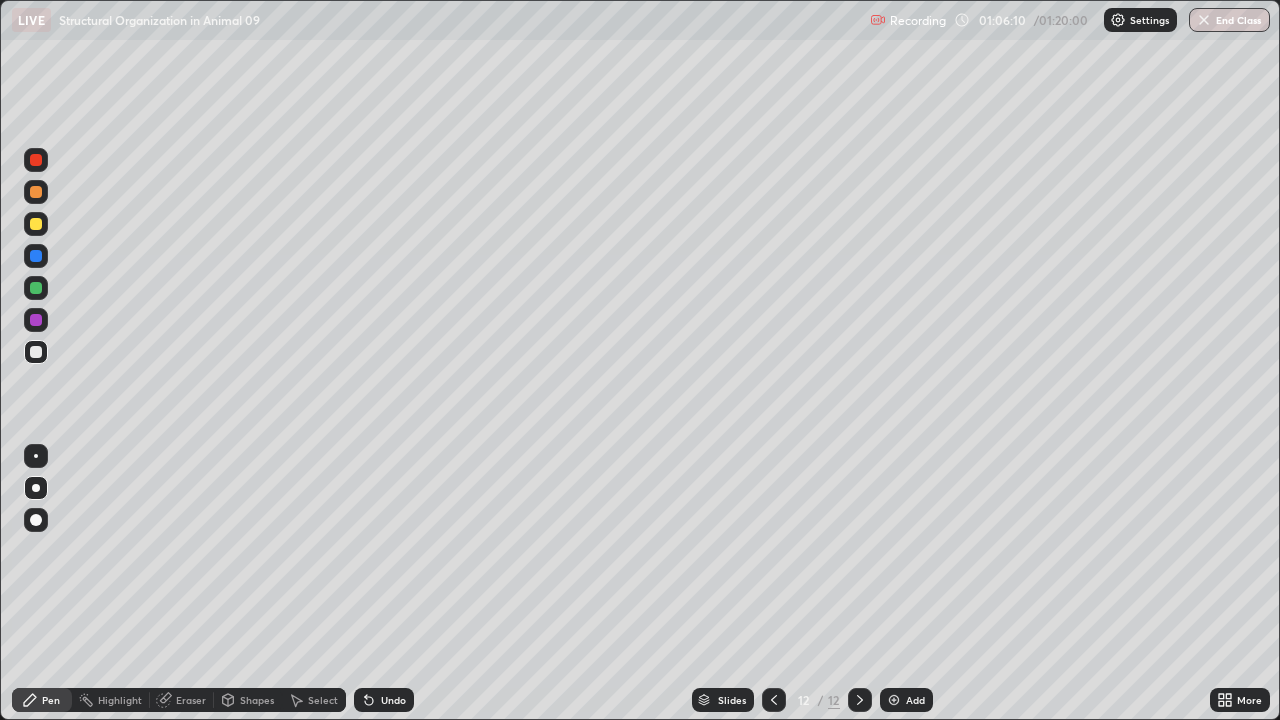 click on "Undo" at bounding box center (384, 700) 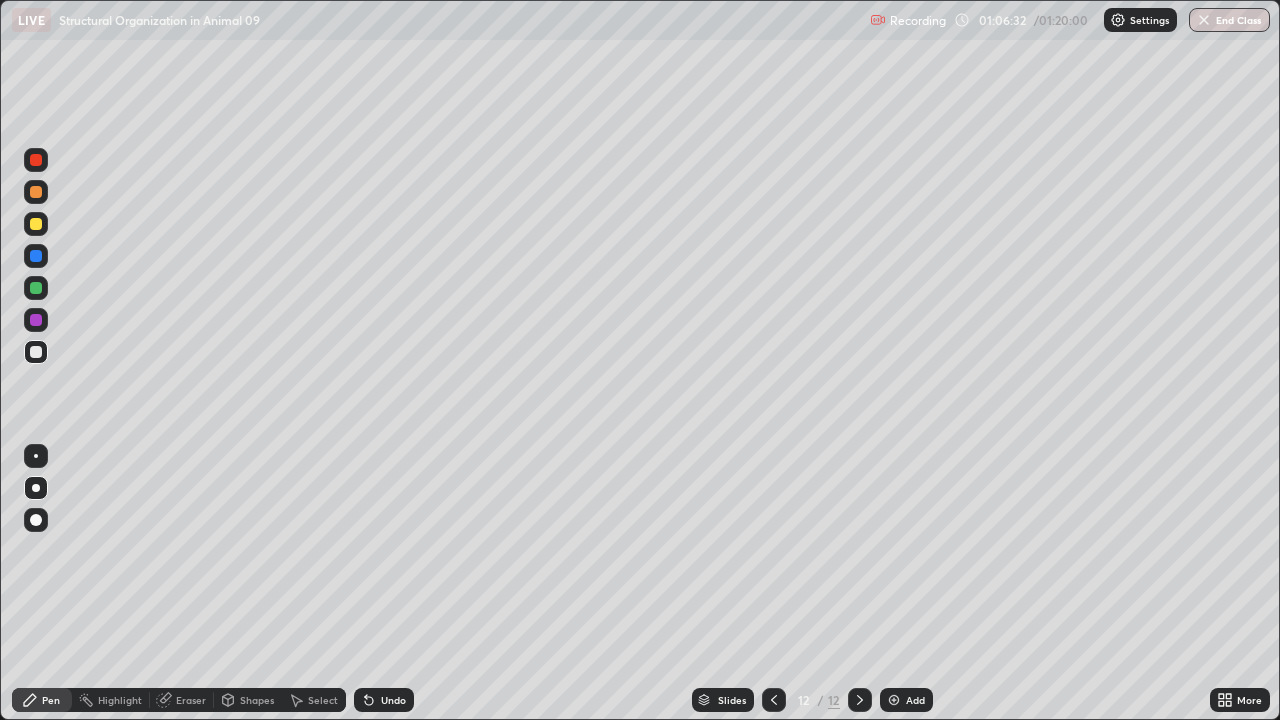 click at bounding box center [36, 192] 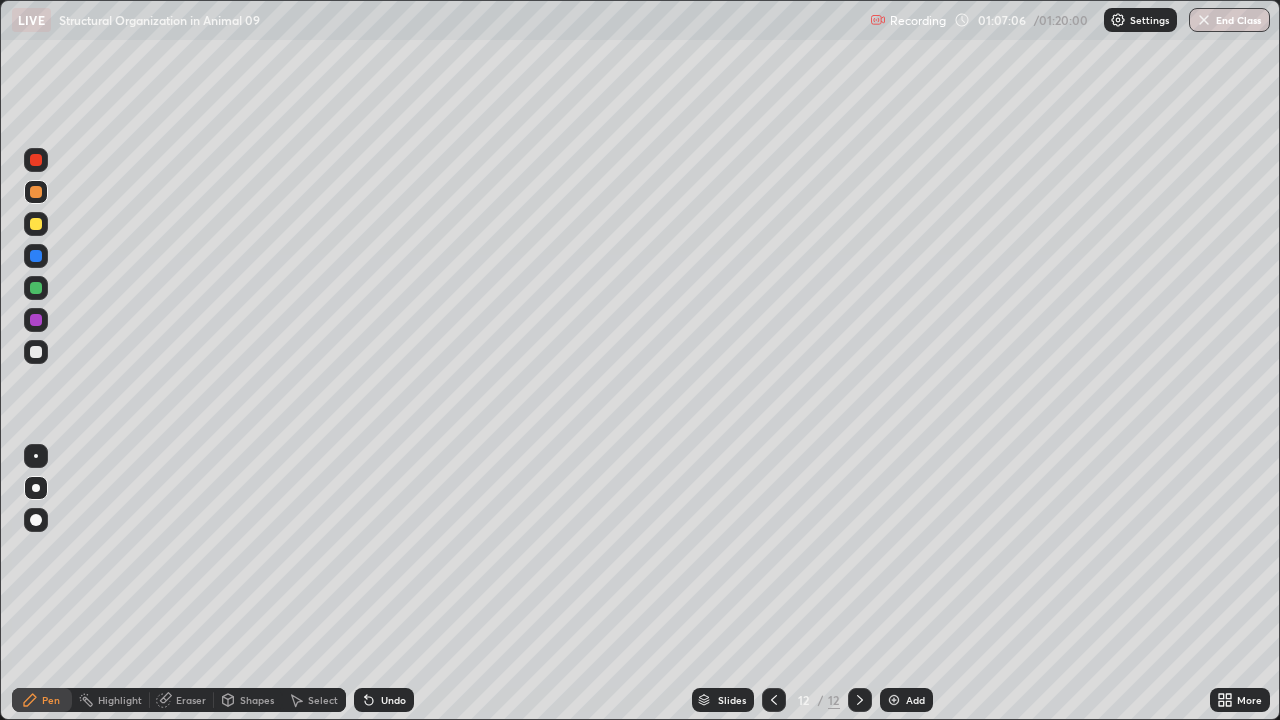 click at bounding box center (36, 352) 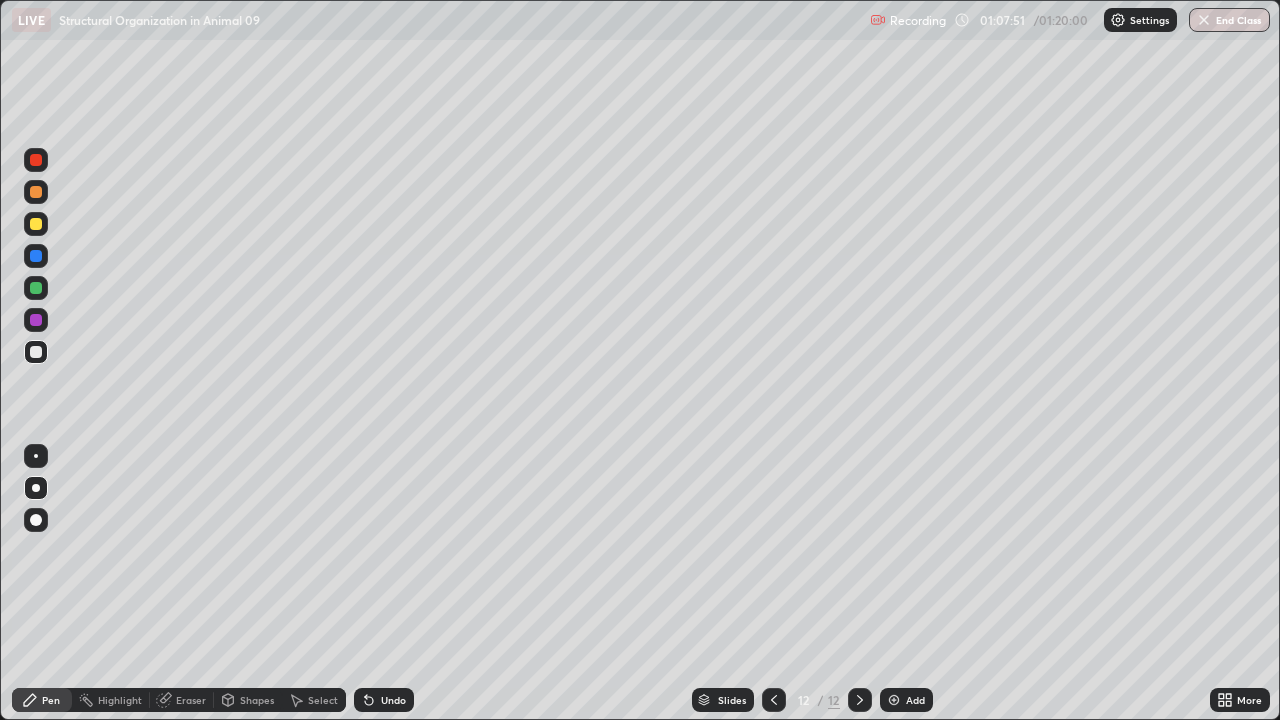 click at bounding box center (36, 160) 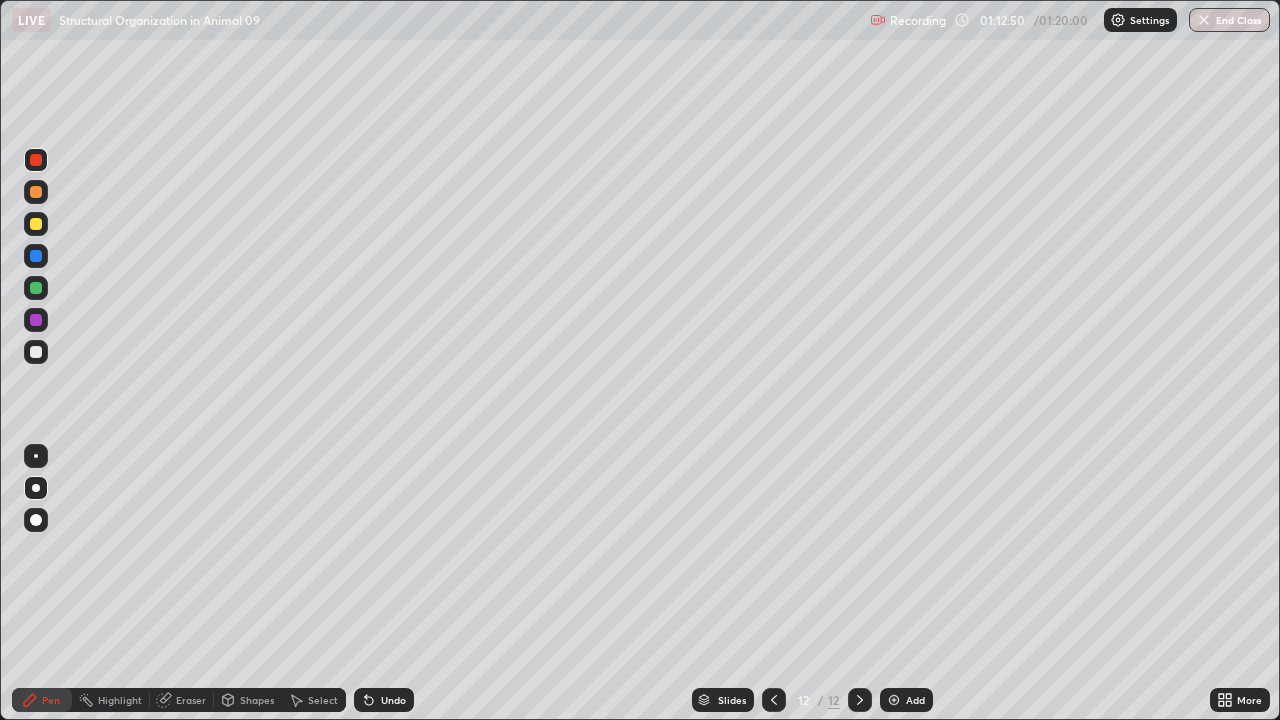 click on "End Class" at bounding box center [1229, 20] 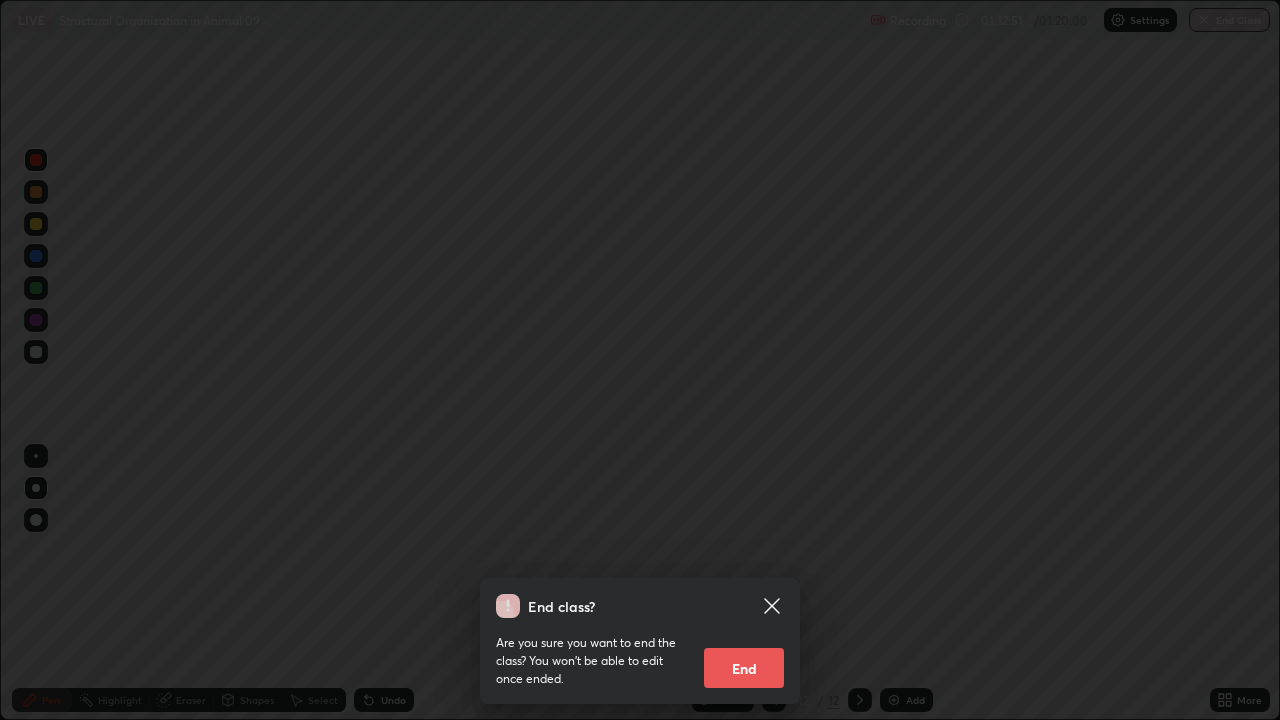 click on "End" at bounding box center [744, 668] 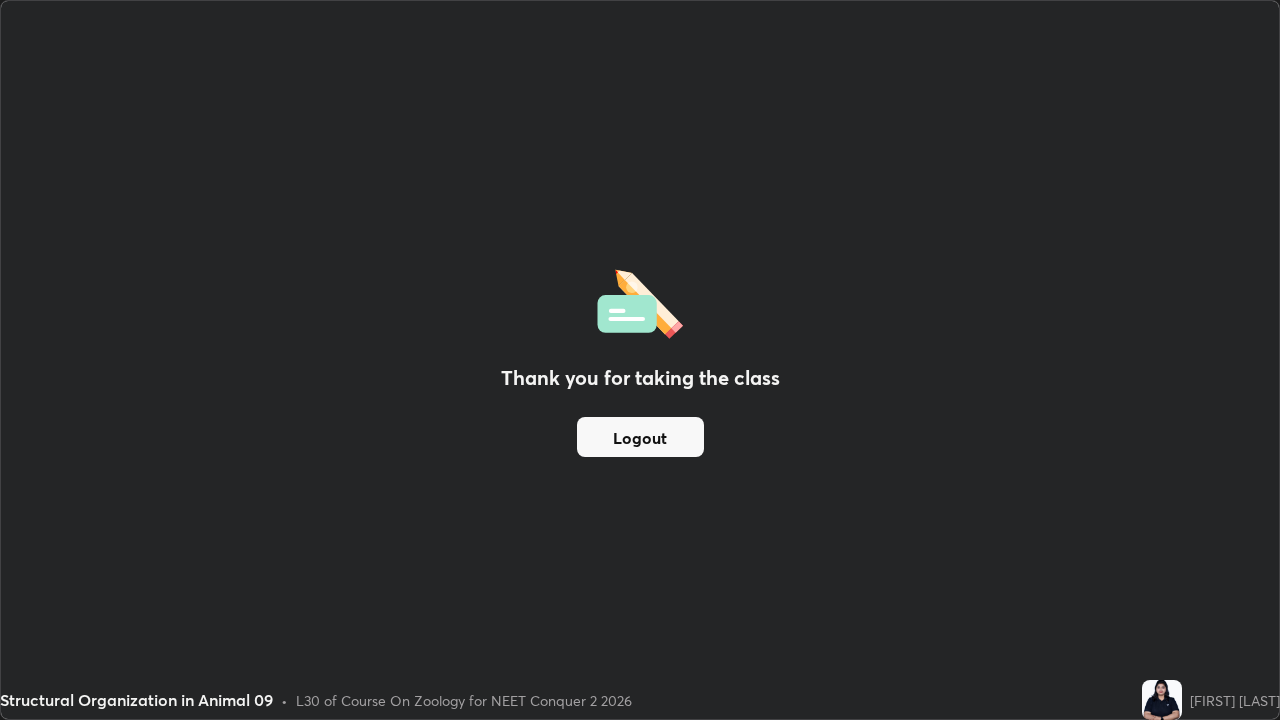 click on "Logout" at bounding box center [640, 437] 